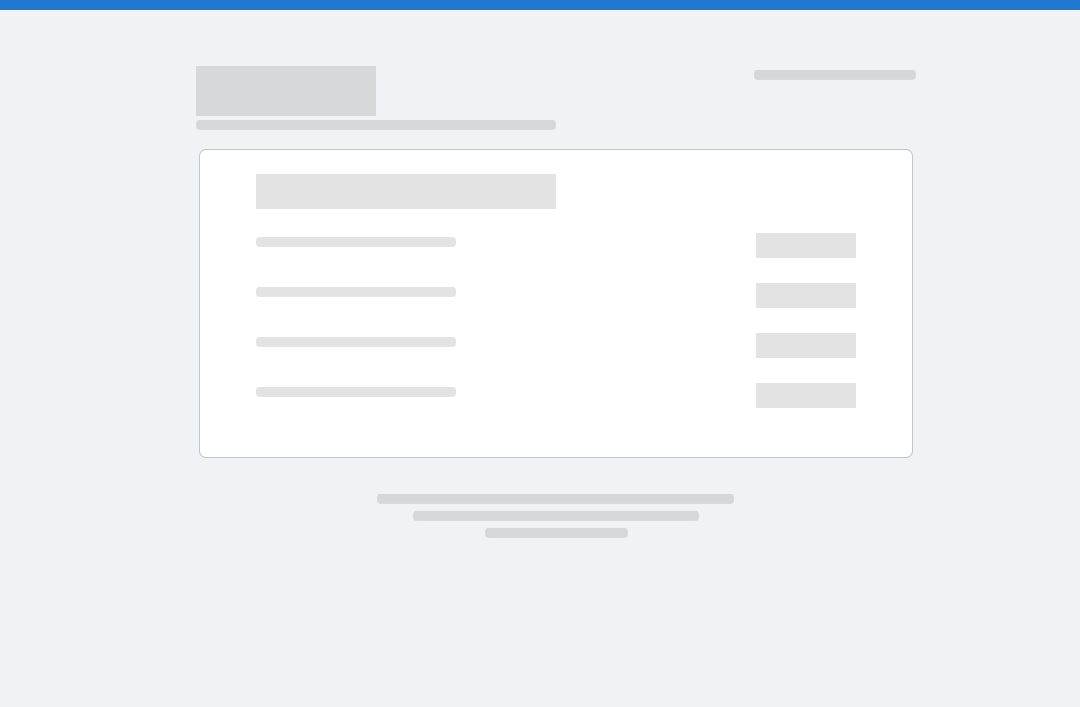 scroll, scrollTop: 0, scrollLeft: 0, axis: both 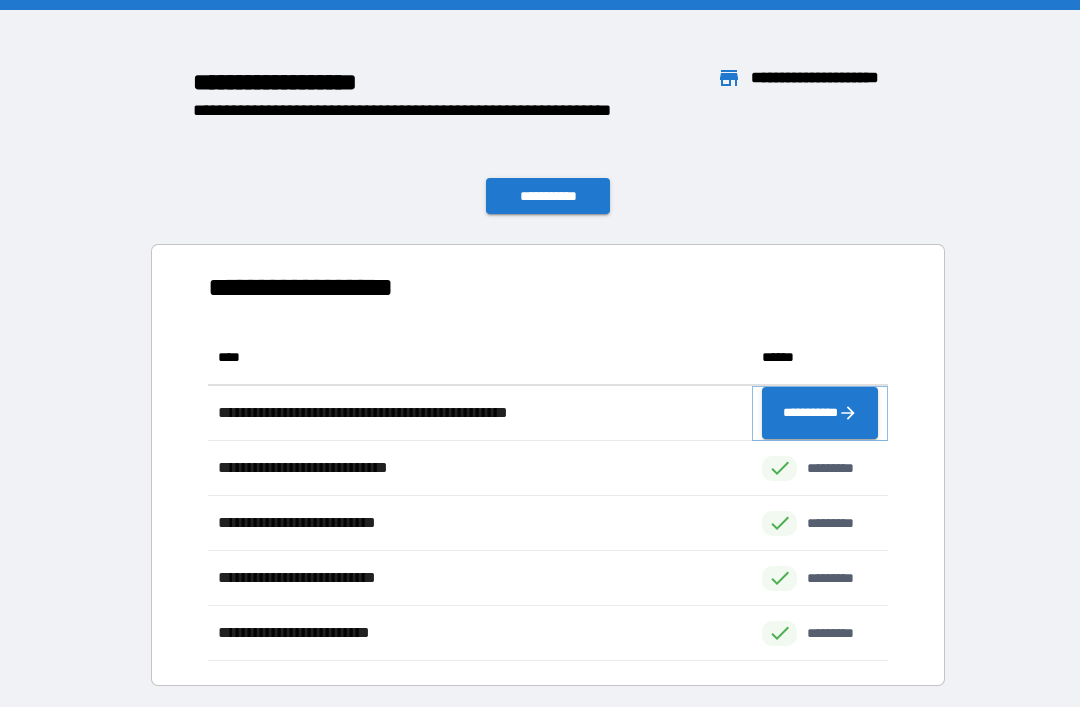 click on "**********" at bounding box center (820, 413) 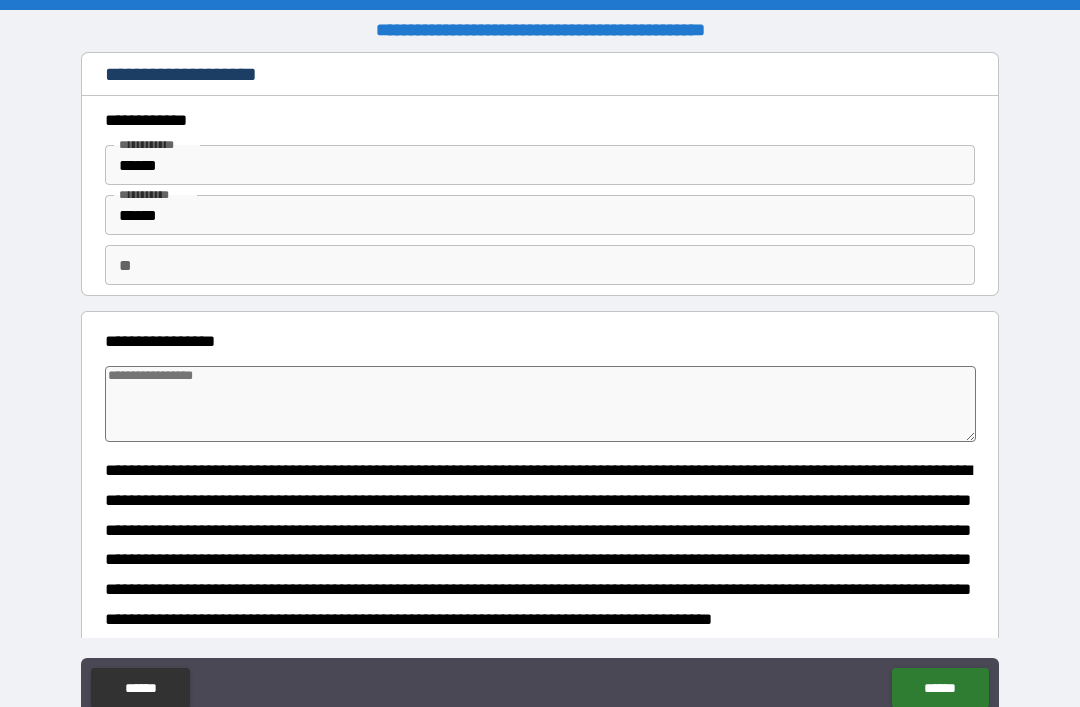 type on "*" 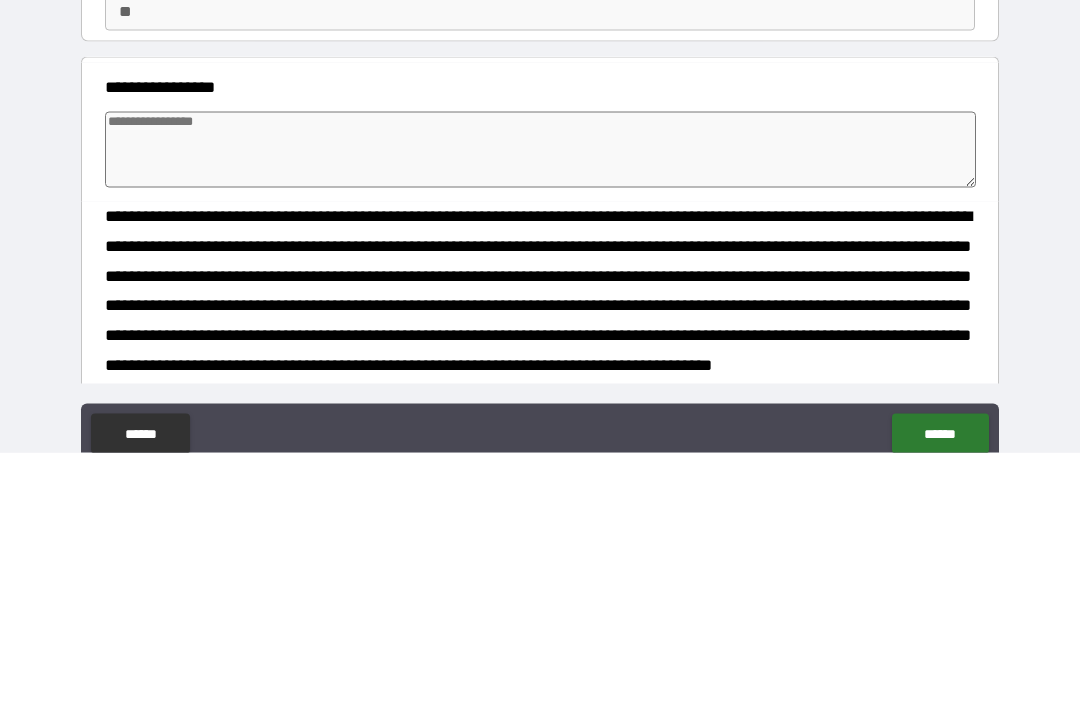 type on "*" 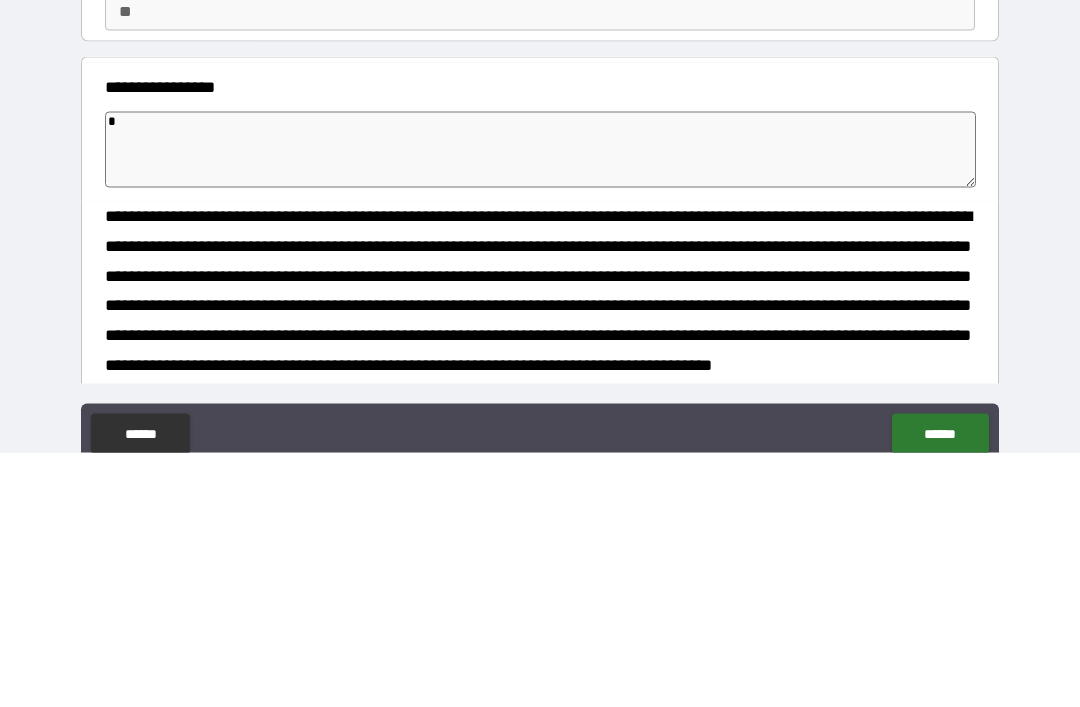 type on "*" 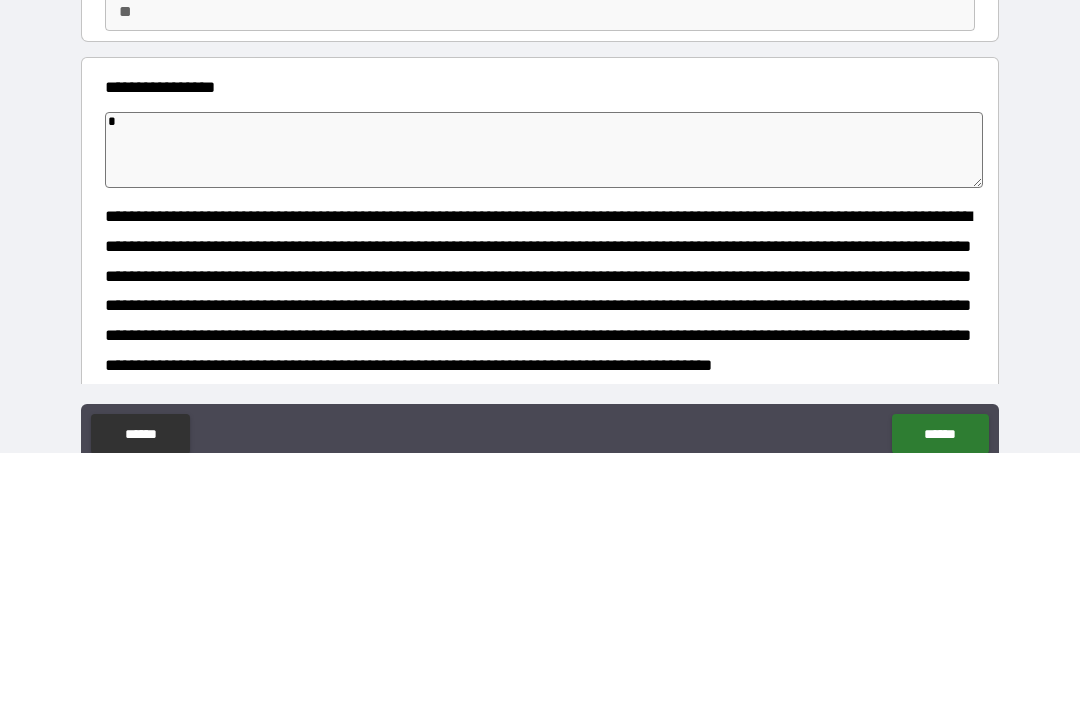 type on "*" 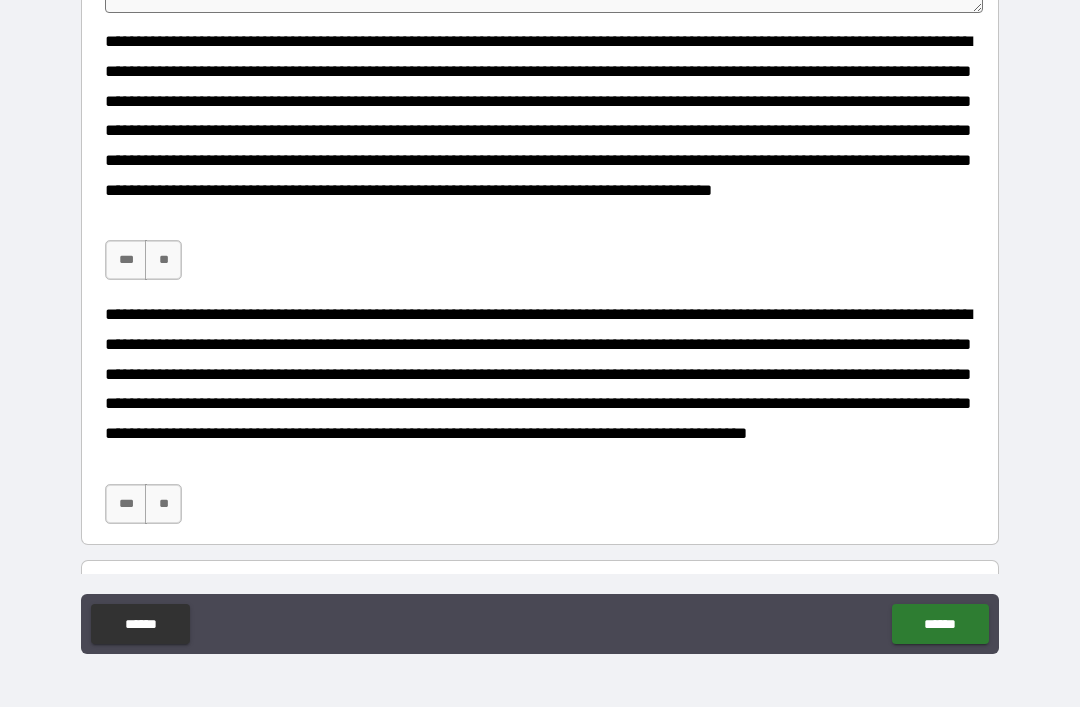 scroll, scrollTop: 371, scrollLeft: 0, axis: vertical 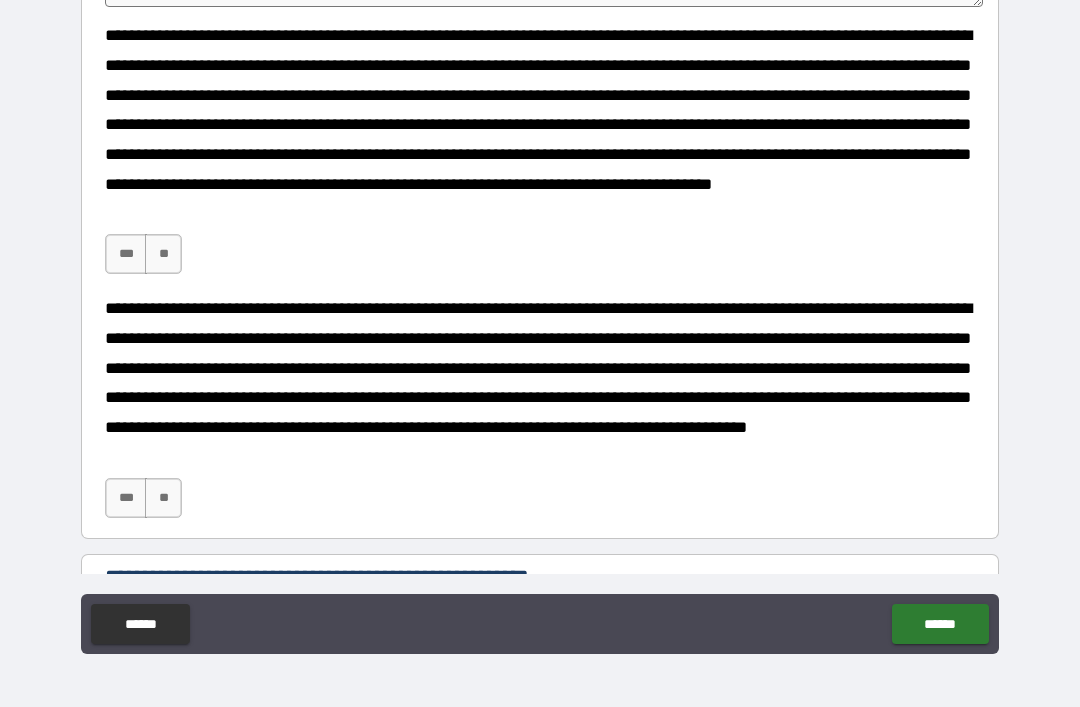 type on "*" 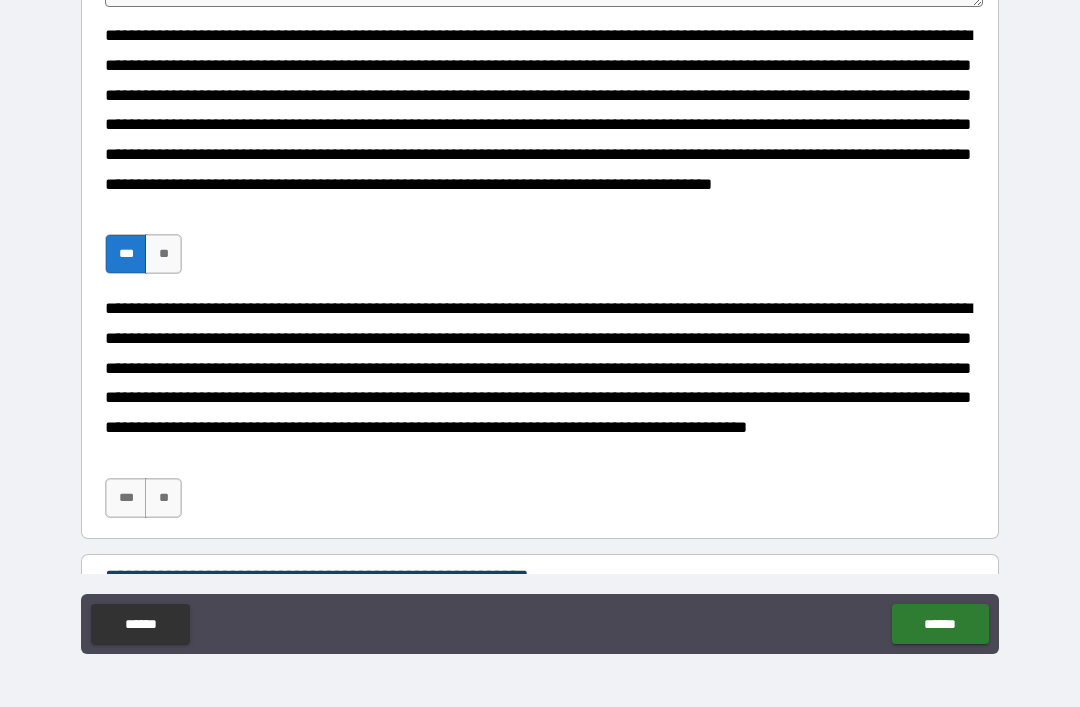 type on "*" 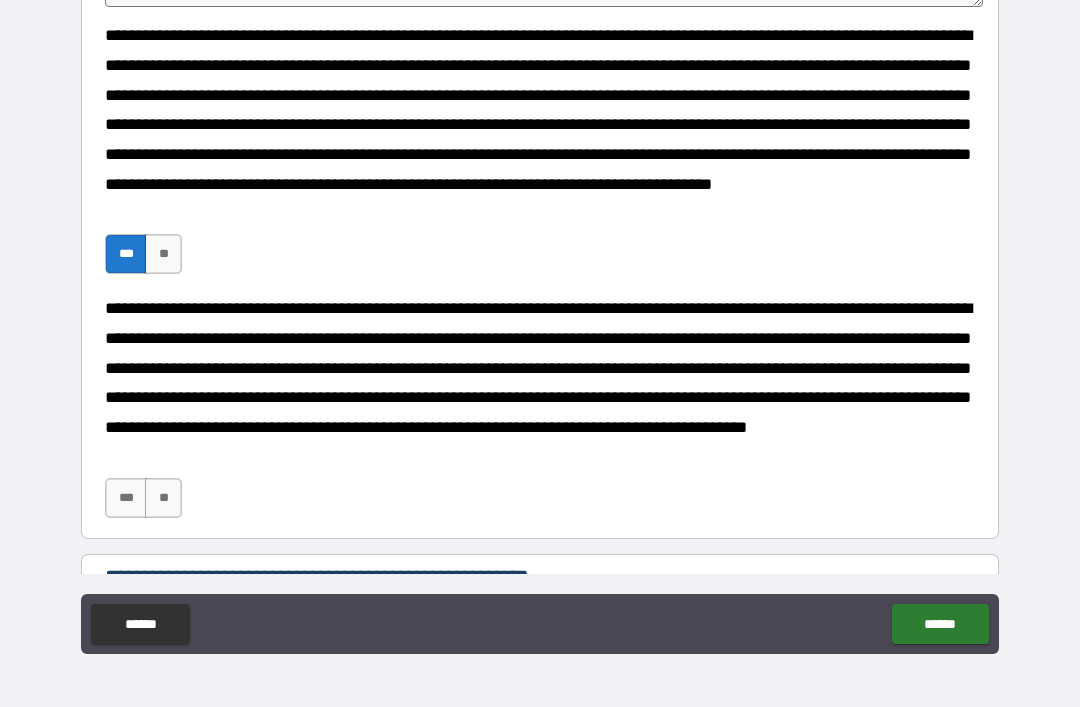 click on "***" at bounding box center (126, 498) 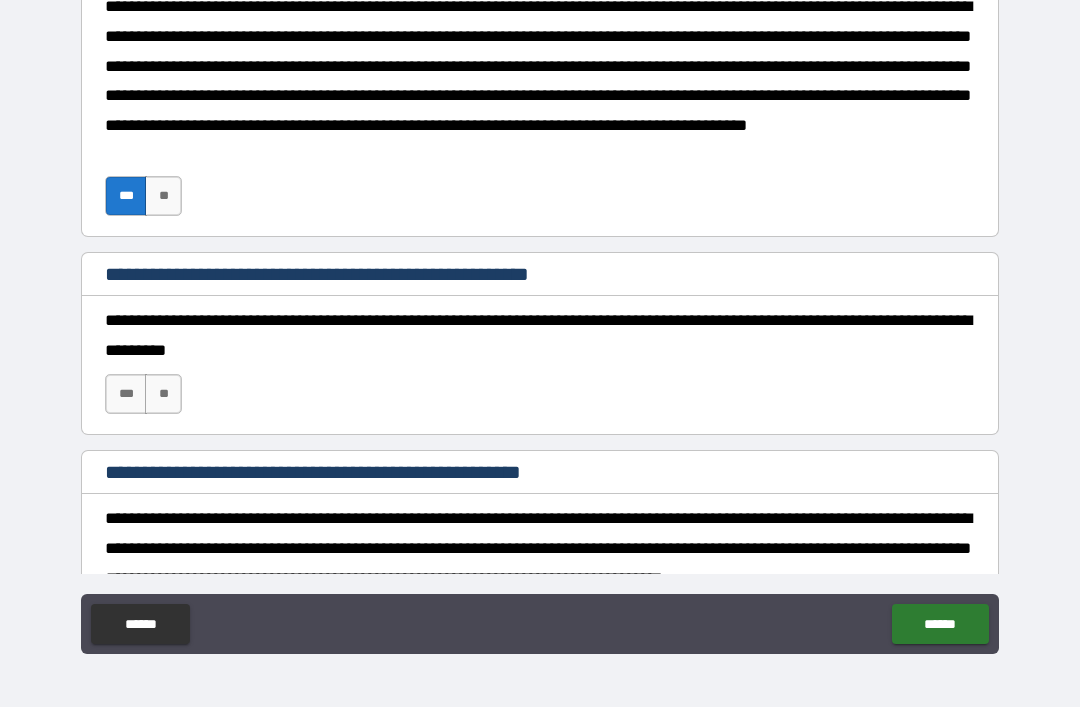 scroll, scrollTop: 695, scrollLeft: 0, axis: vertical 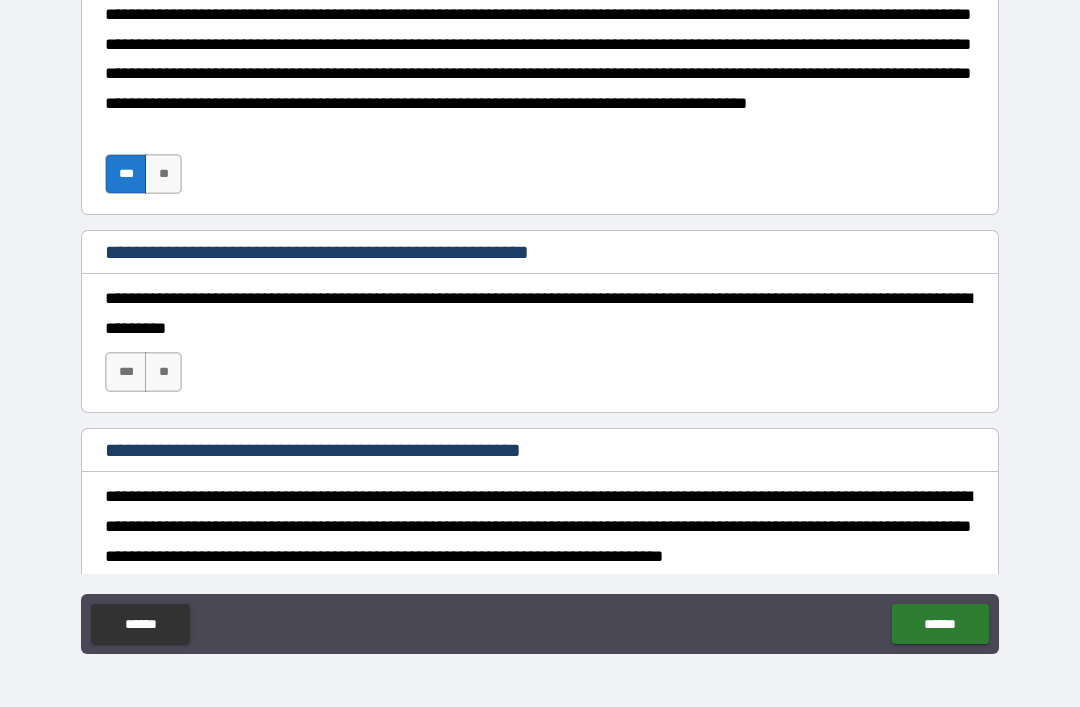 click on "***" at bounding box center (126, 372) 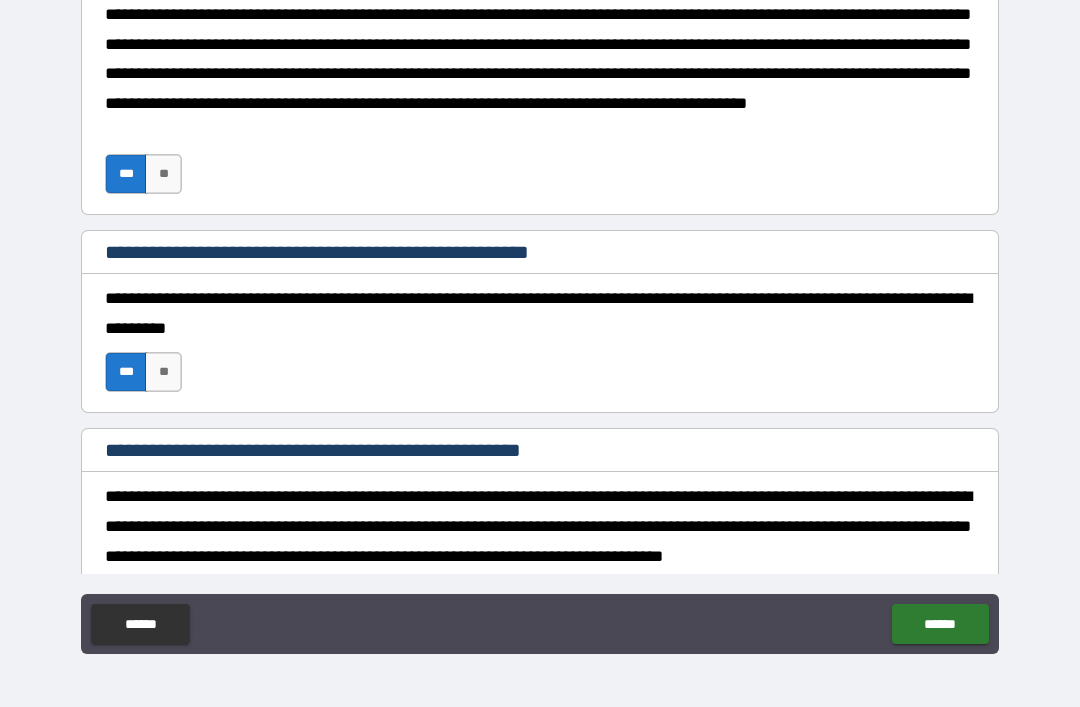 type on "*" 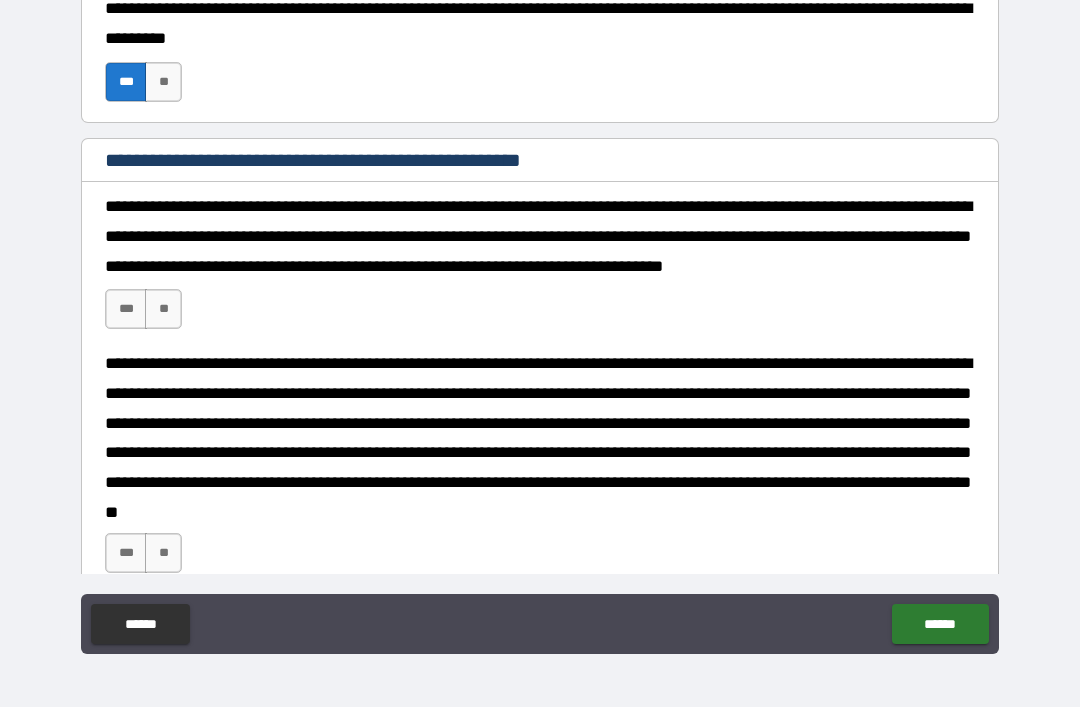 click on "***" at bounding box center (126, 309) 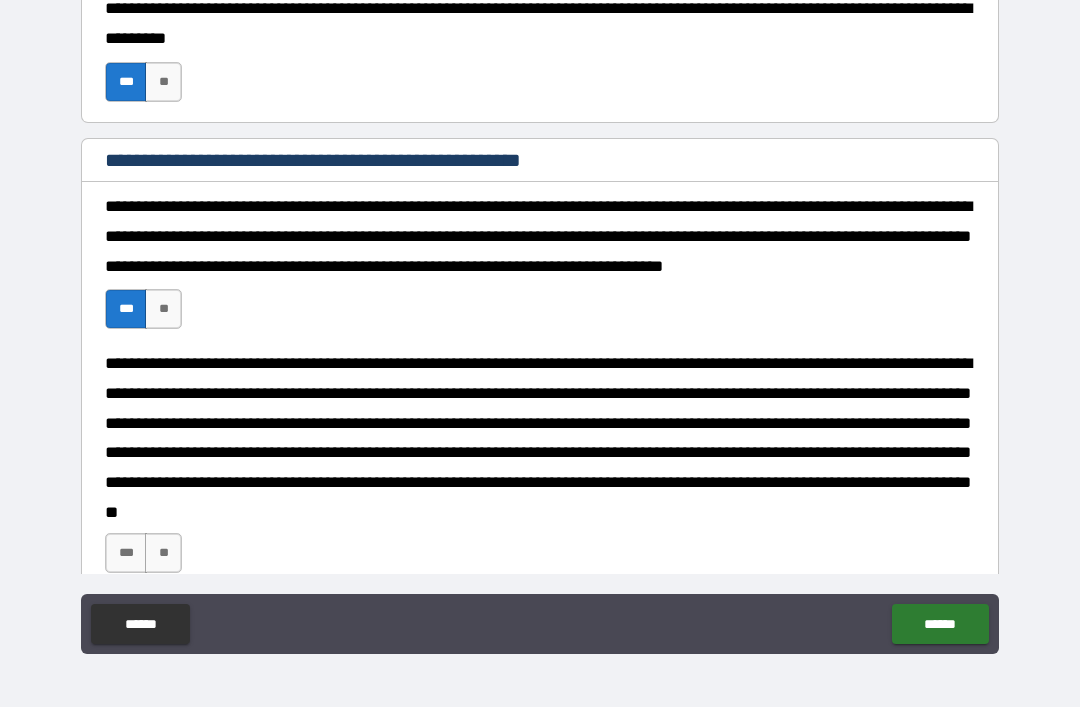 type on "*" 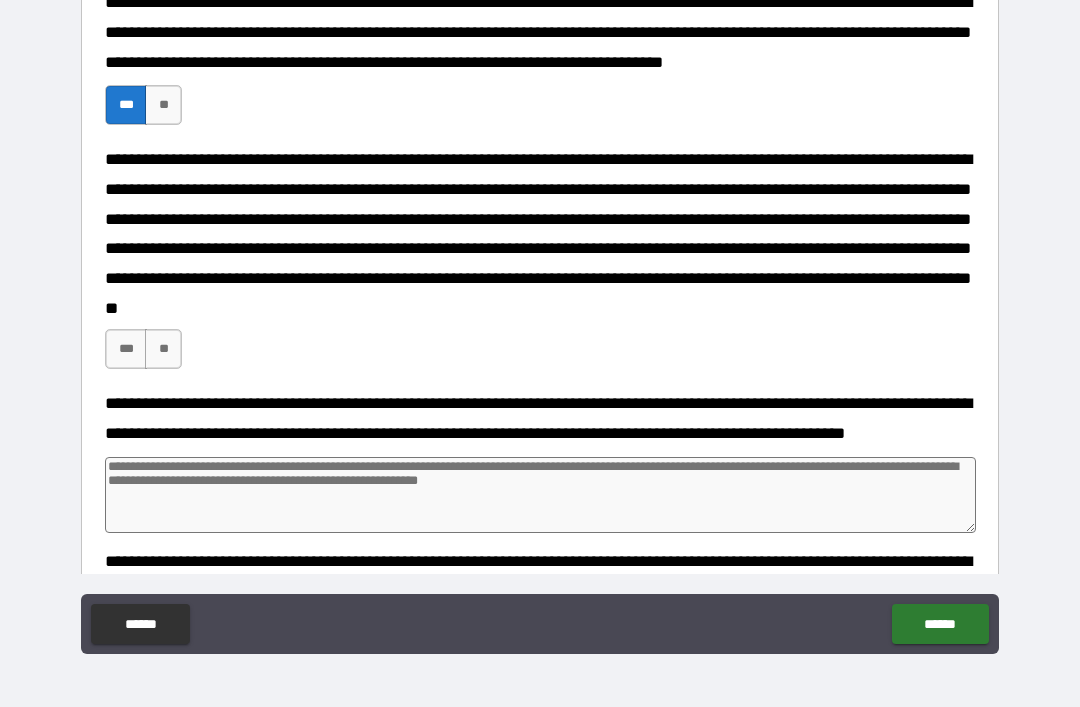 click on "***" at bounding box center (126, 349) 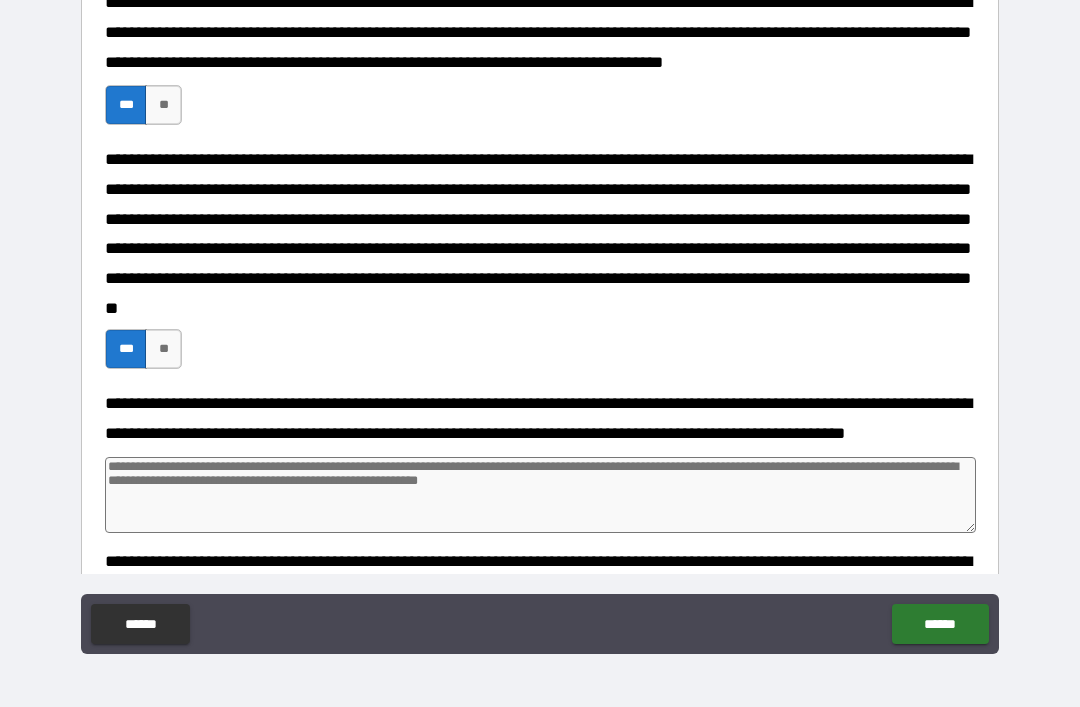 type on "*" 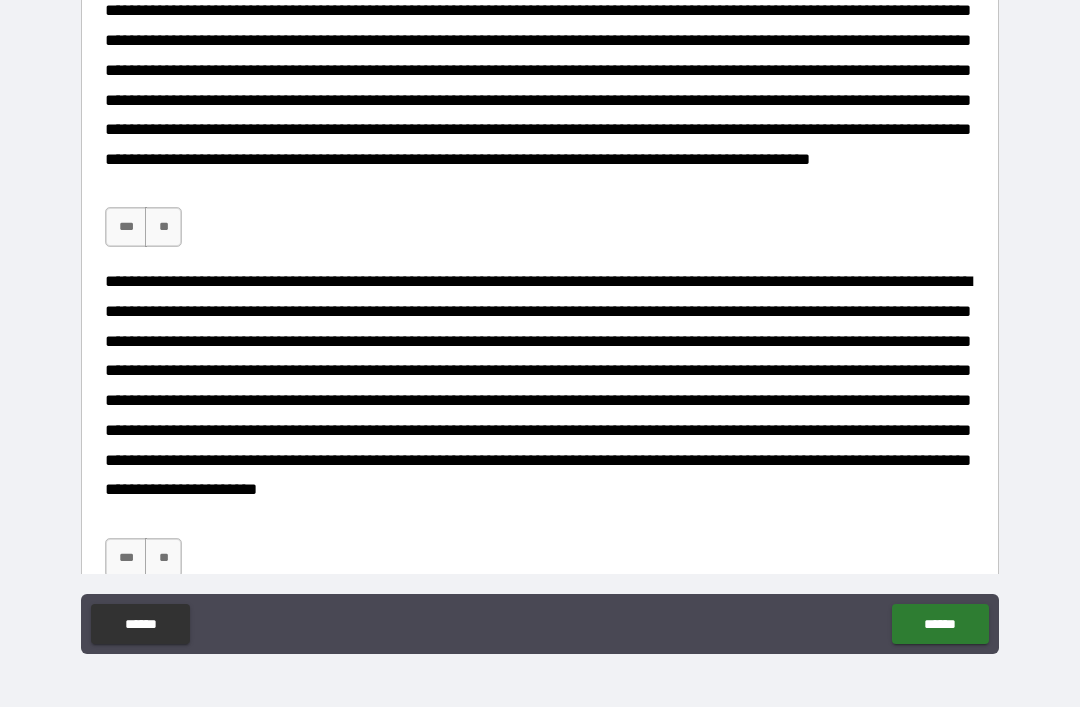 click on "***" at bounding box center [126, 227] 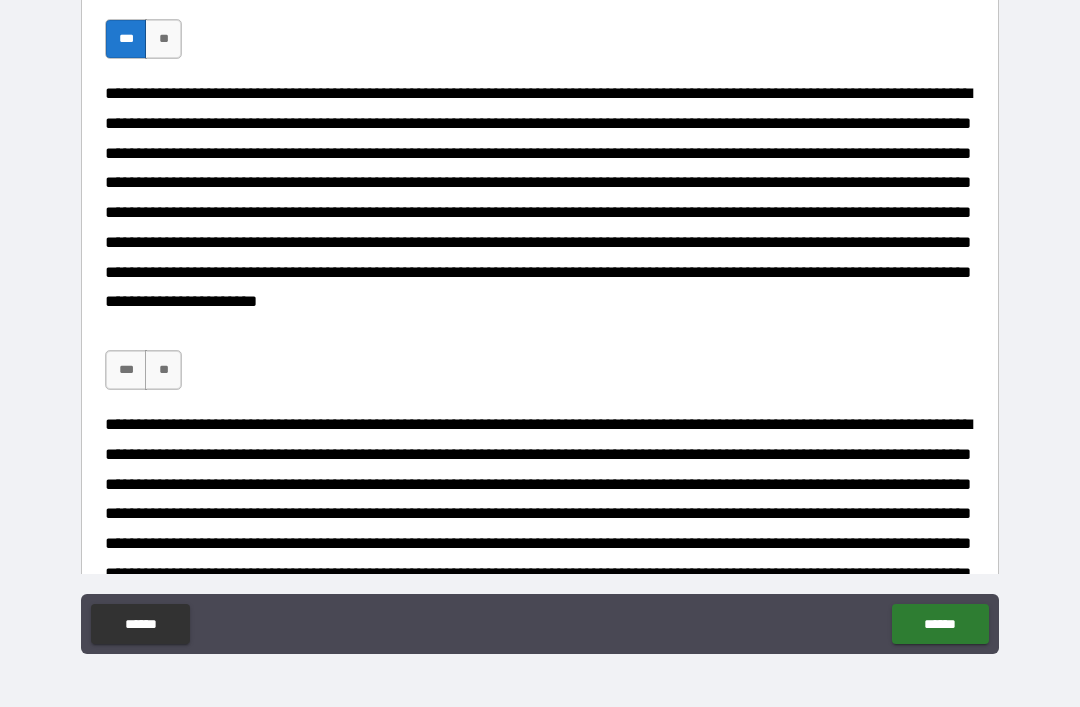 click on "***" at bounding box center [126, 370] 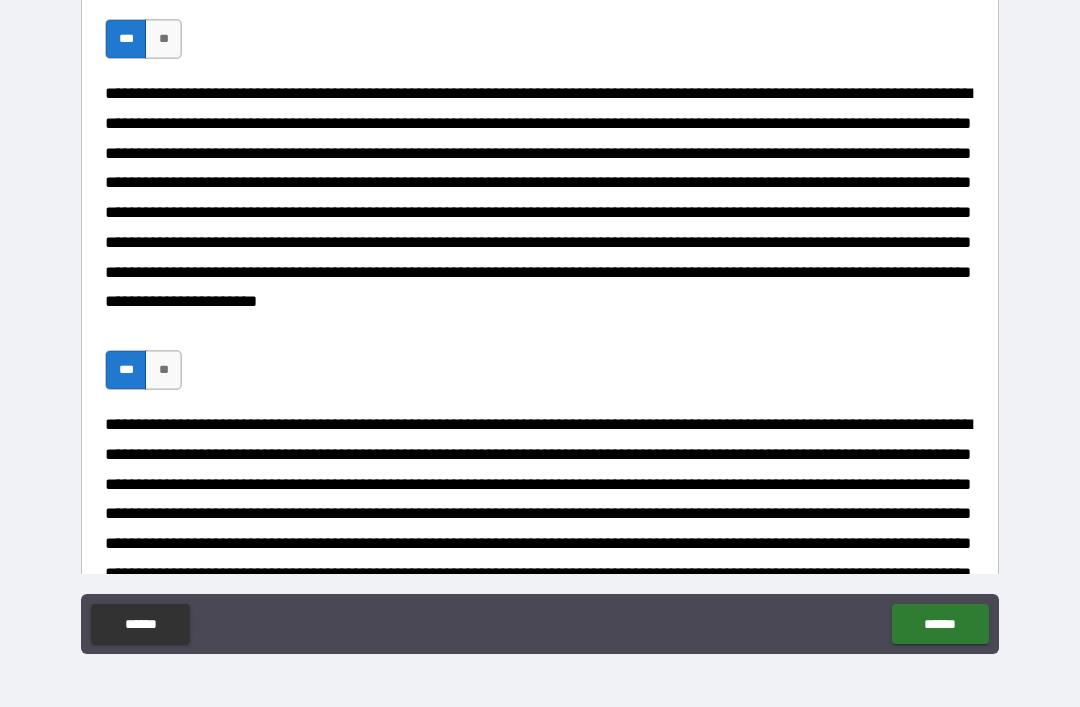 type on "*" 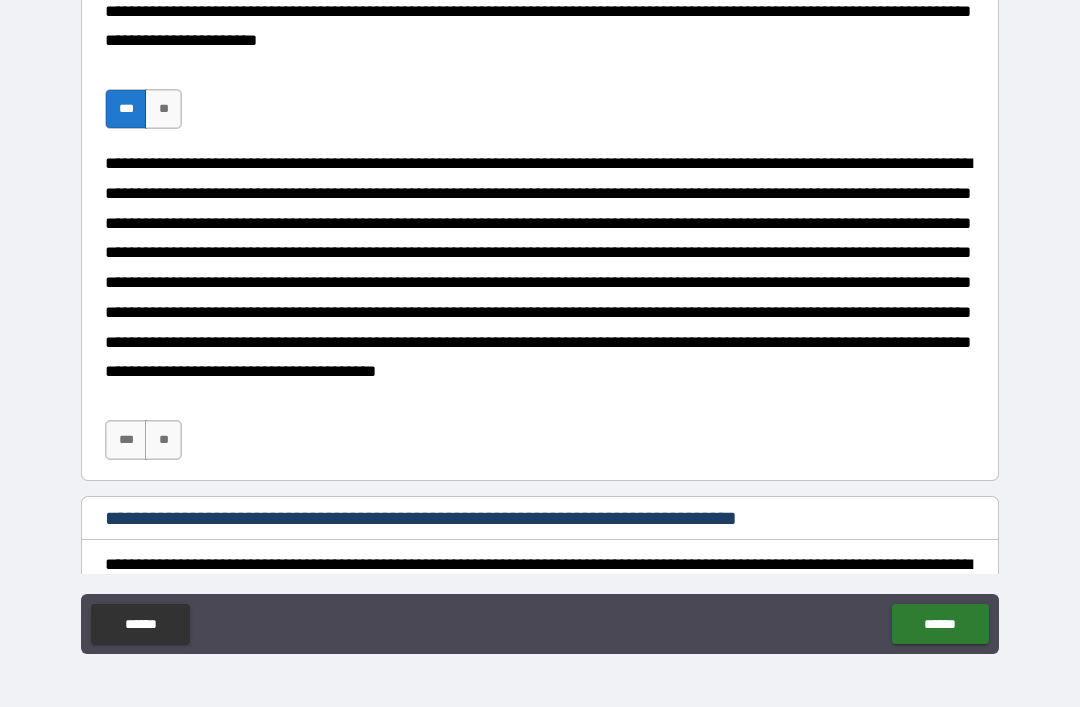 click on "***" at bounding box center (126, 440) 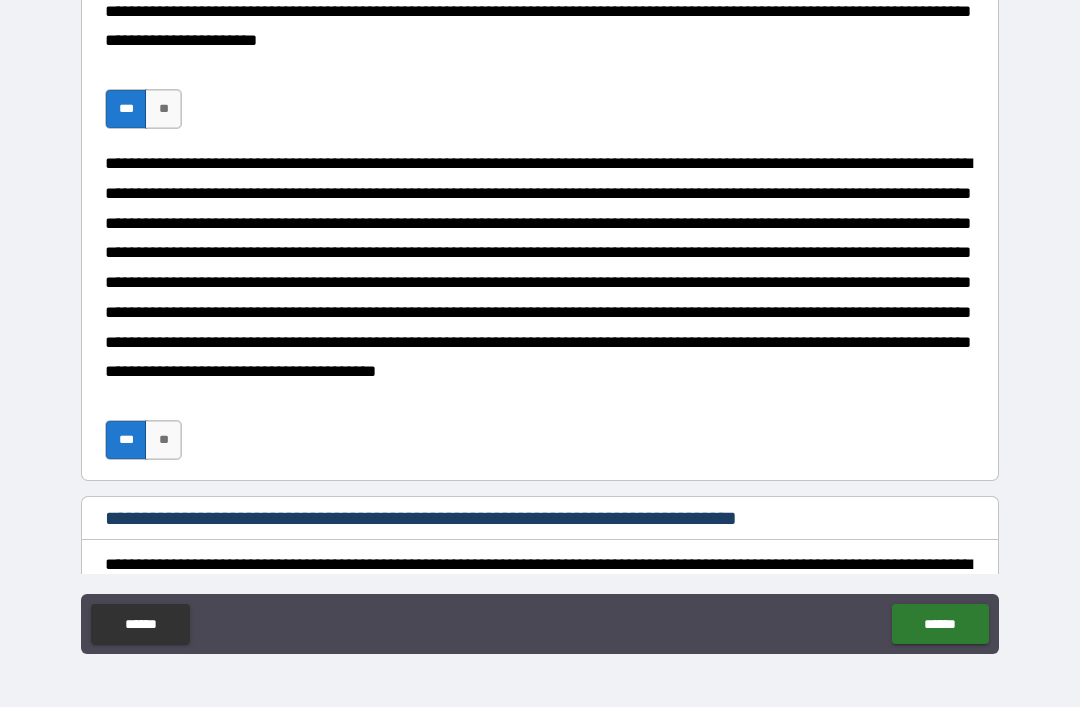 type on "*" 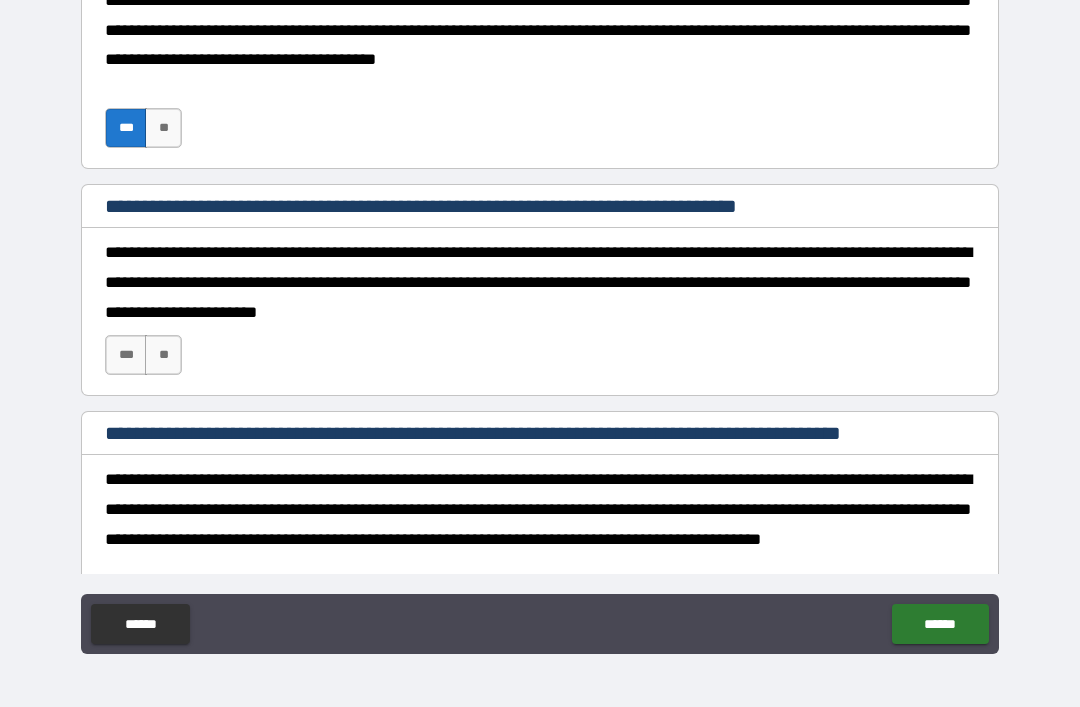 click on "***" at bounding box center [126, 355] 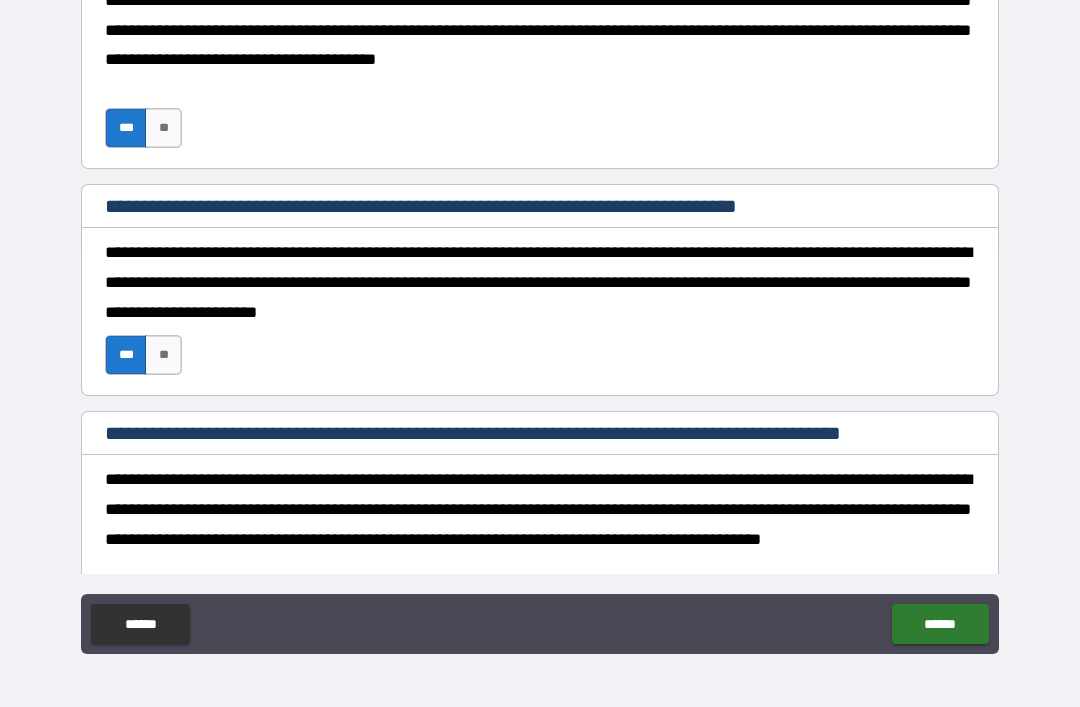 type on "*" 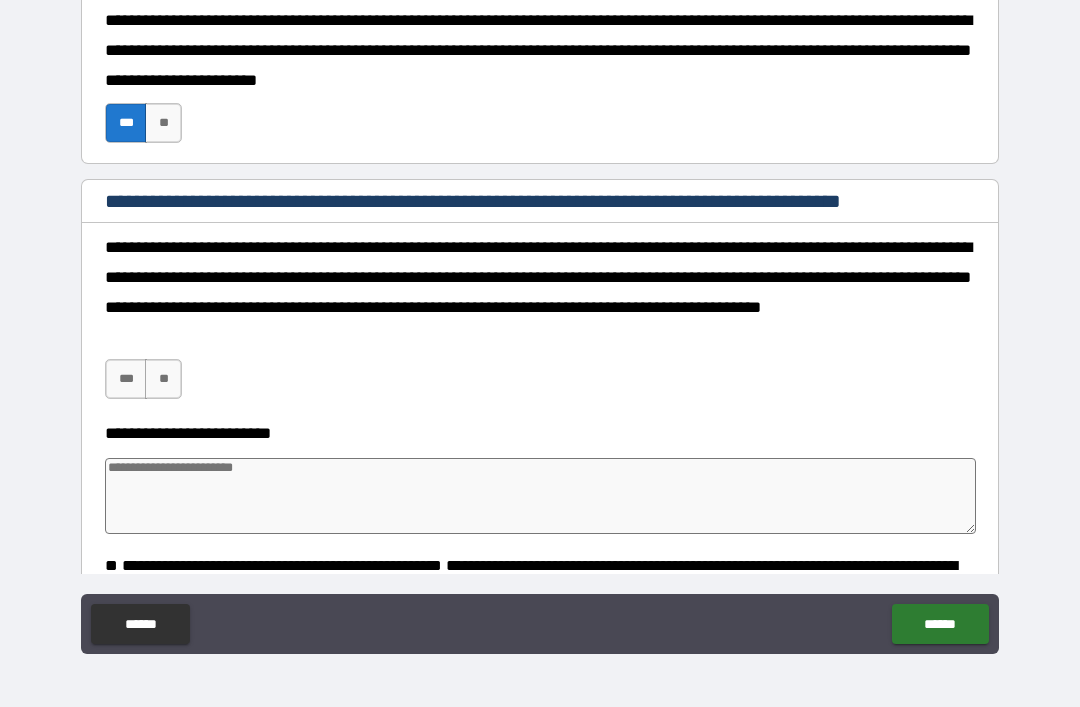 click on "***" at bounding box center (126, 379) 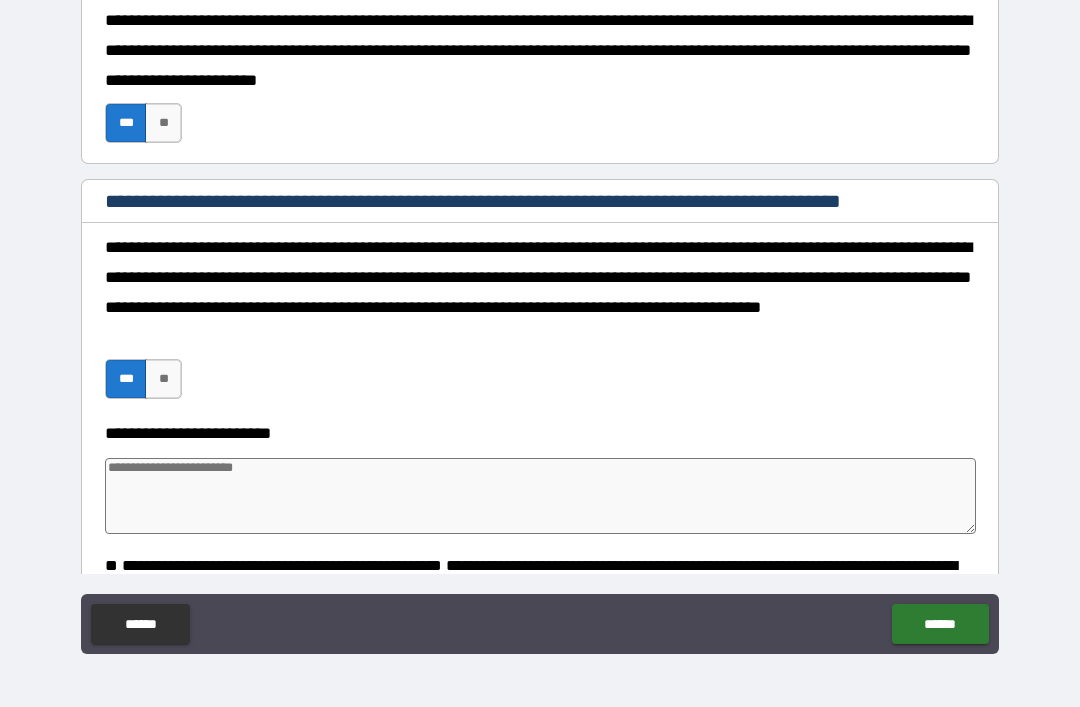 type on "*" 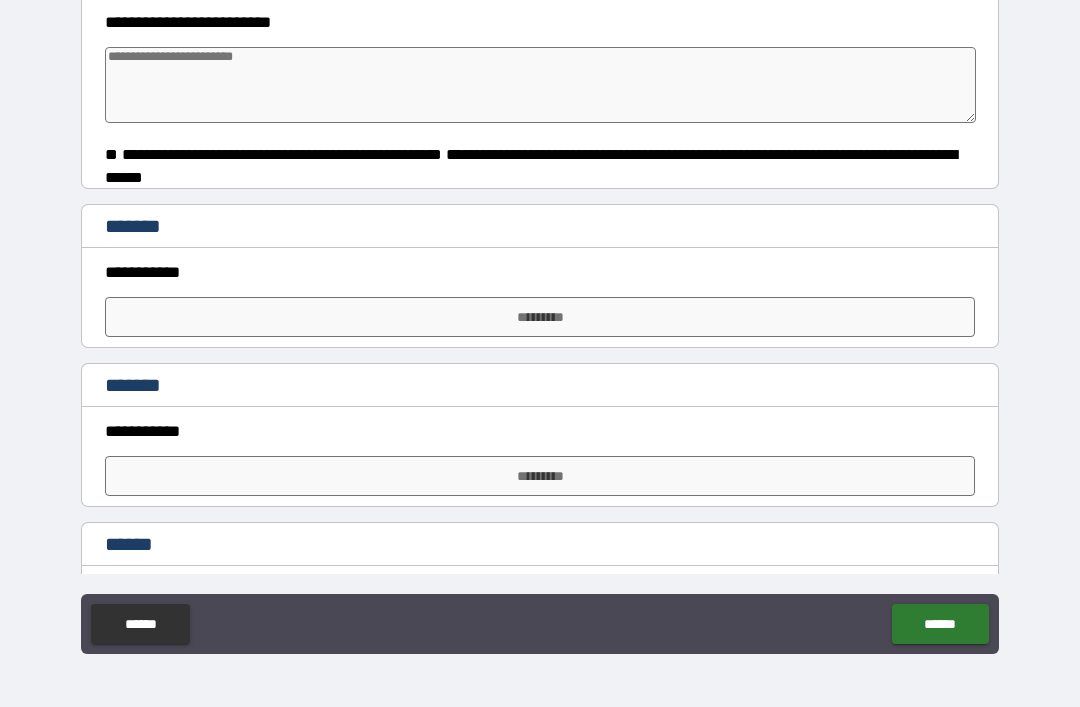 scroll, scrollTop: 3249, scrollLeft: 0, axis: vertical 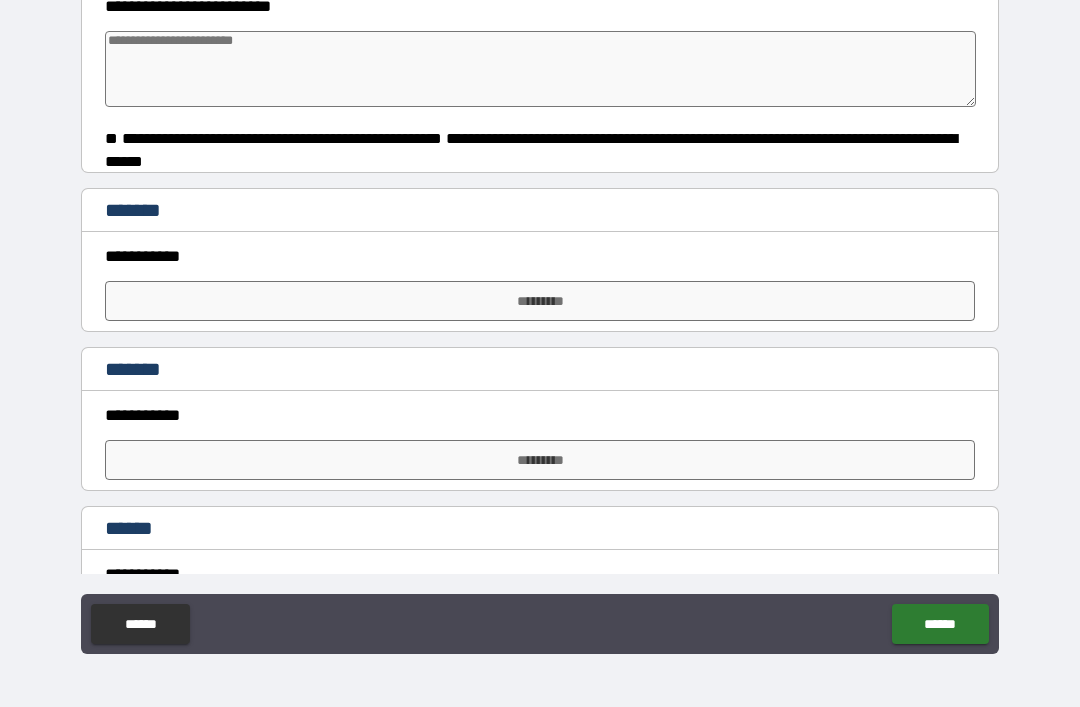 click on "*********" at bounding box center (540, 460) 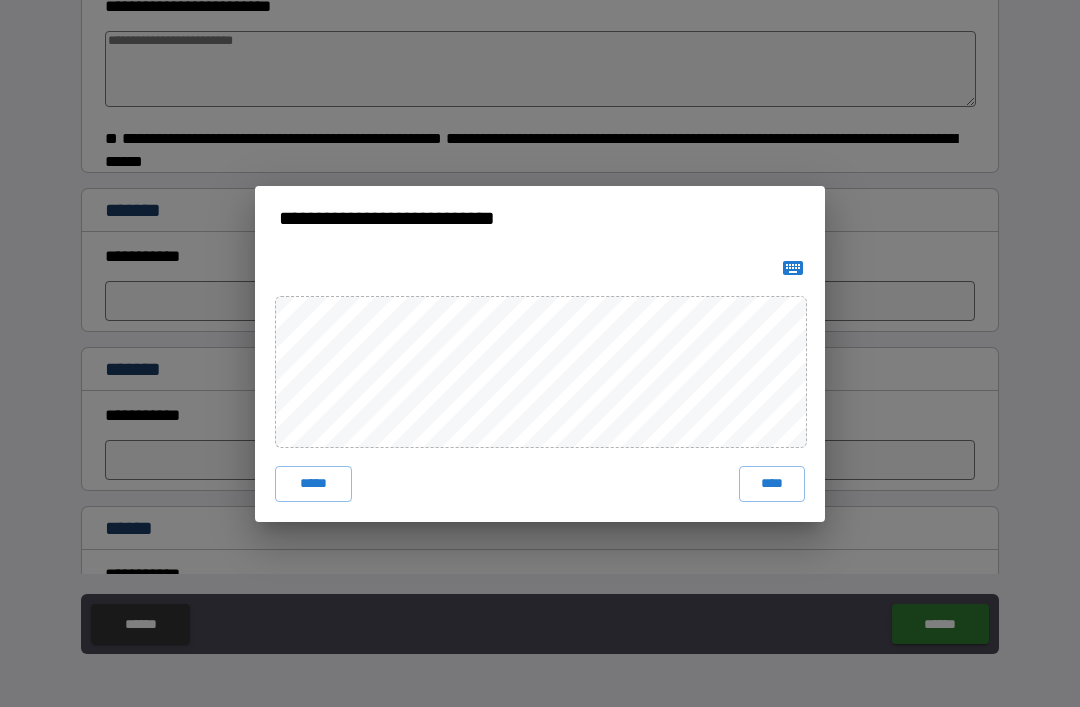 click on "****" at bounding box center (772, 484) 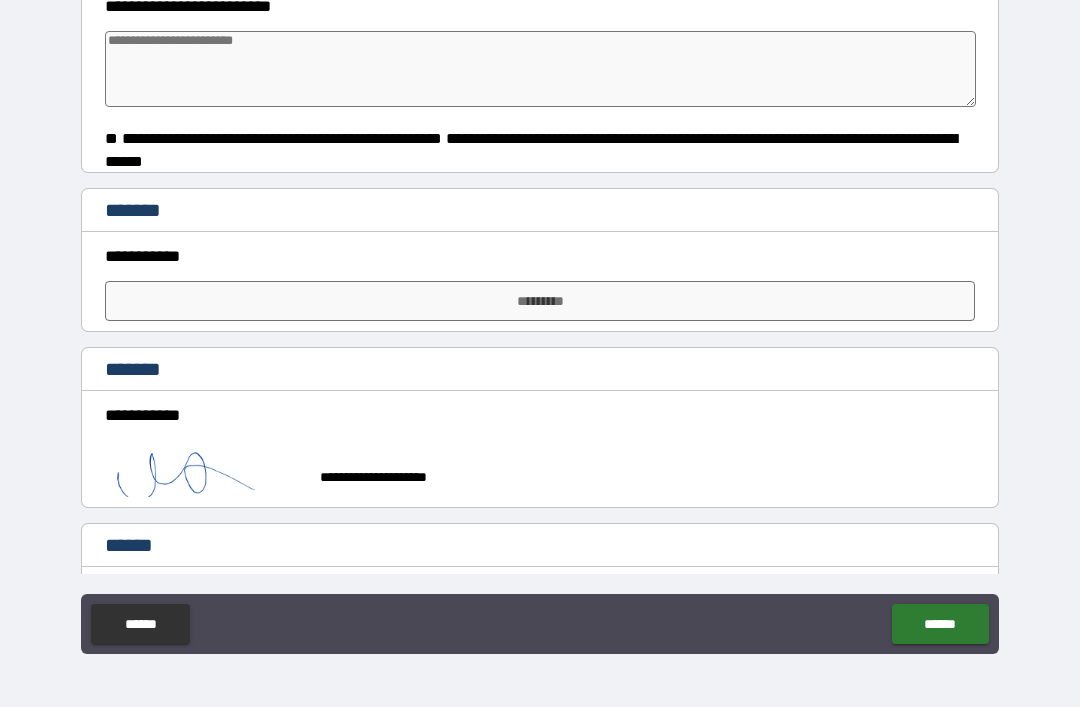 type on "*" 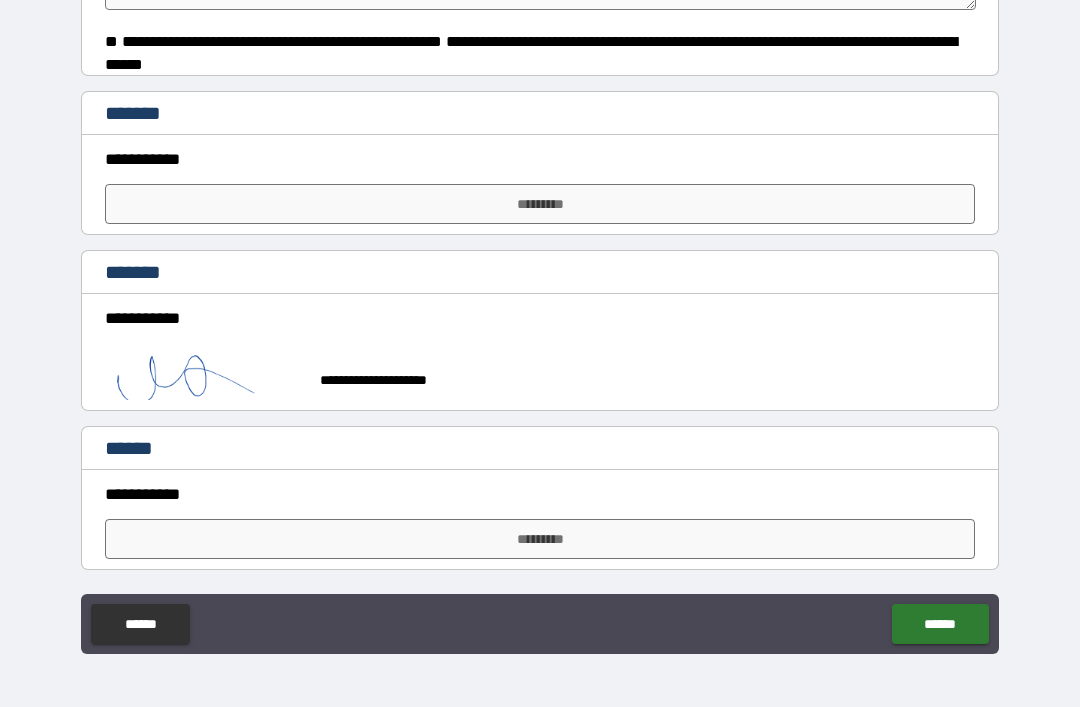 scroll, scrollTop: 3362, scrollLeft: 0, axis: vertical 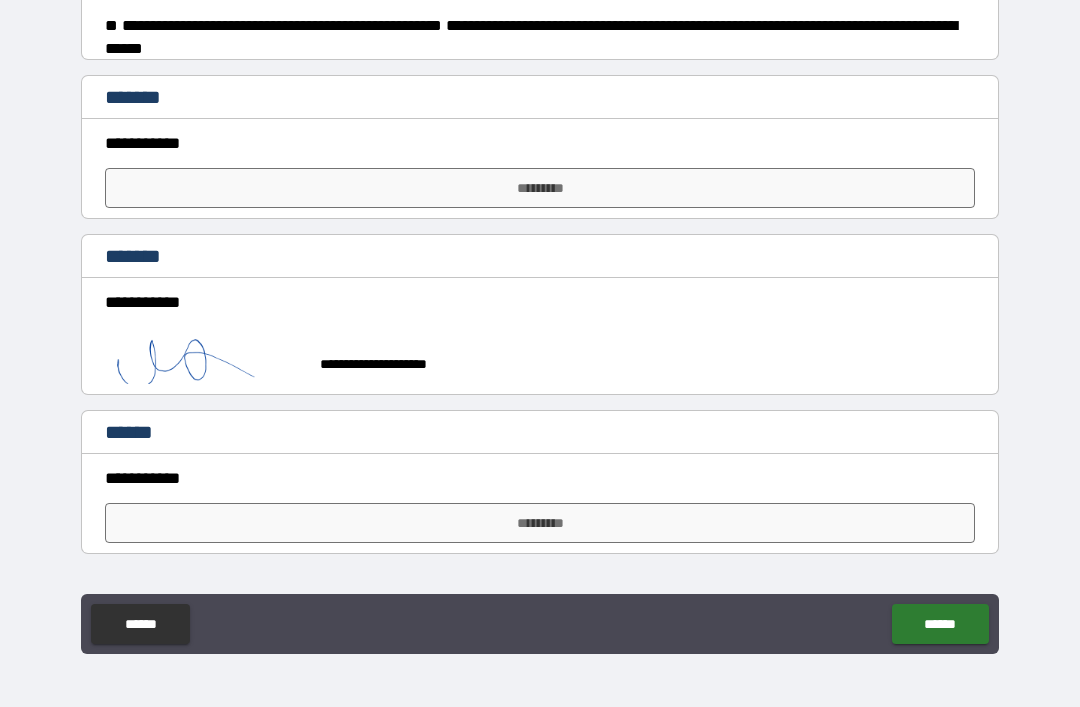 click on "*********" at bounding box center (540, 523) 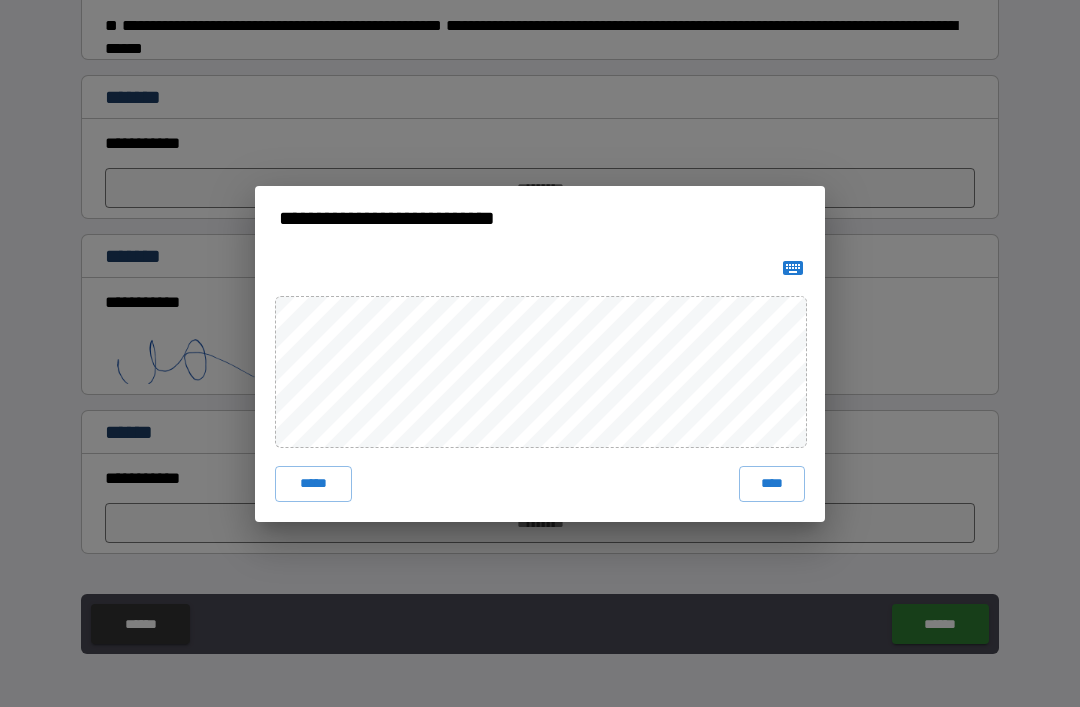 click on "****" at bounding box center [772, 484] 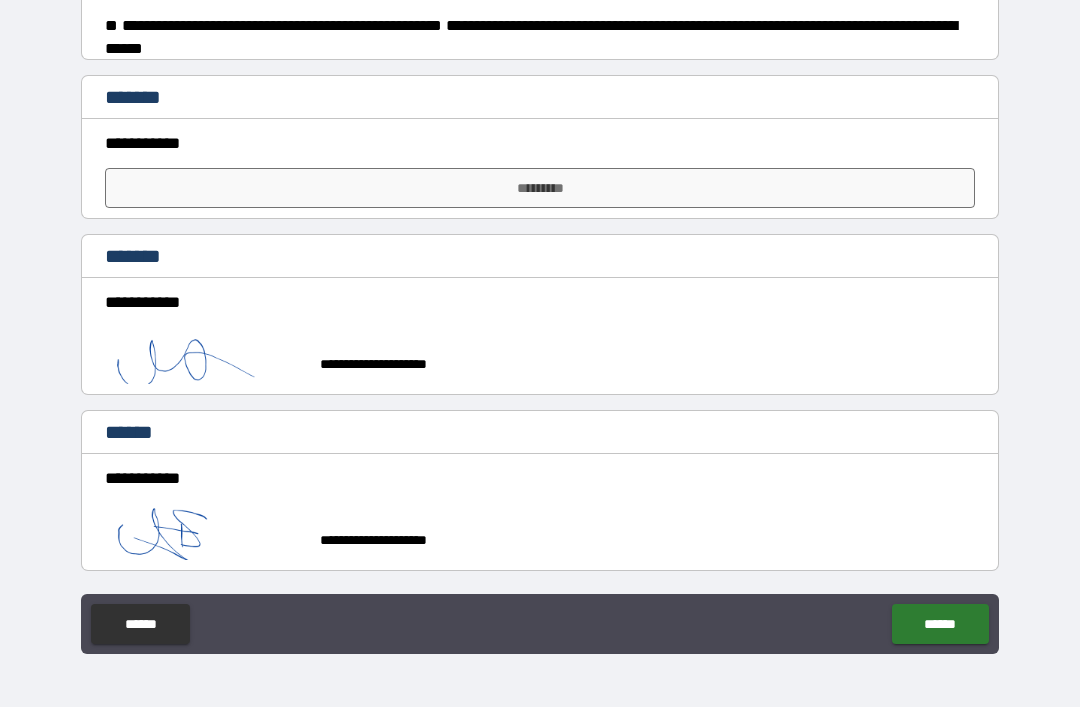 type on "*" 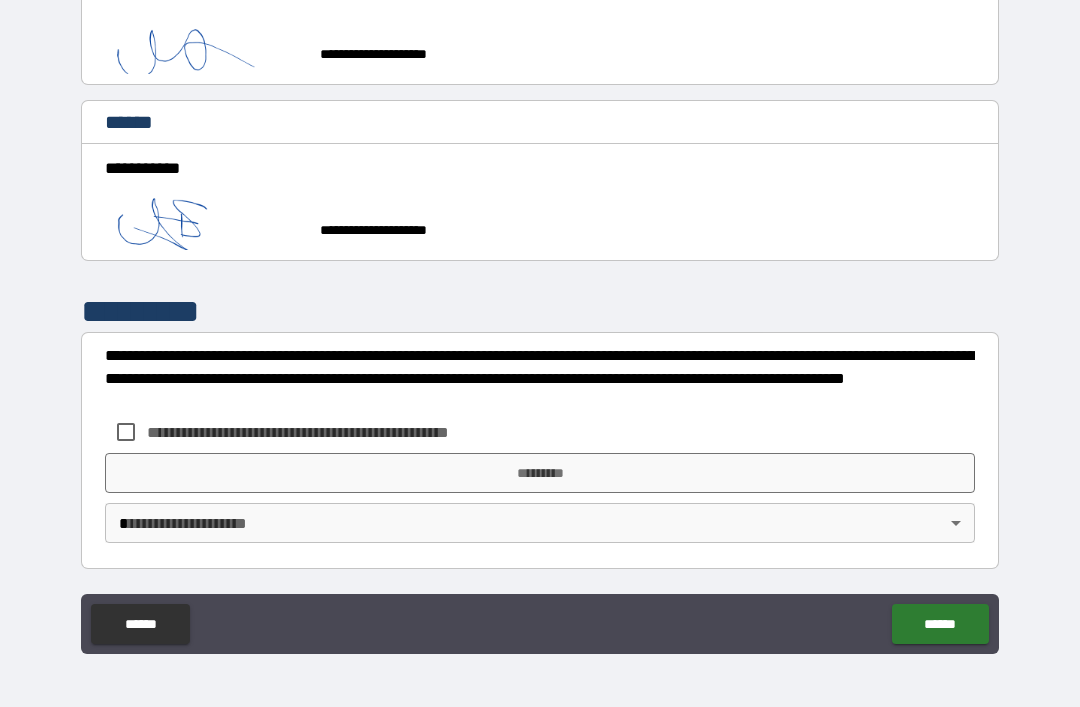 scroll, scrollTop: 3672, scrollLeft: 0, axis: vertical 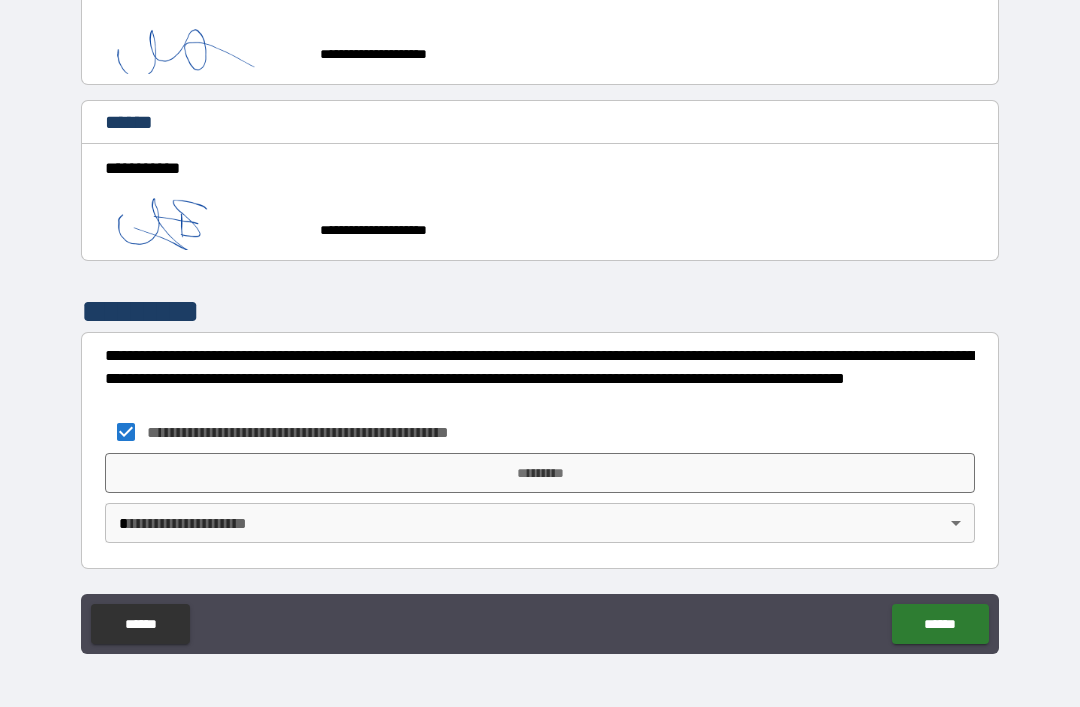 type on "*" 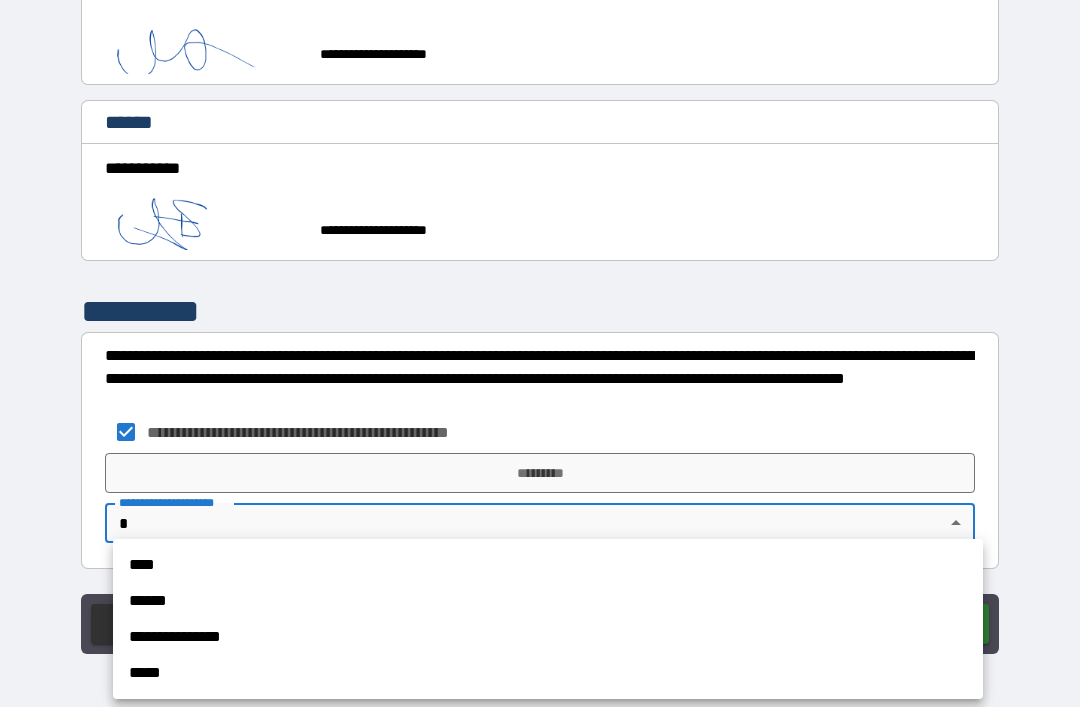 click at bounding box center (540, 353) 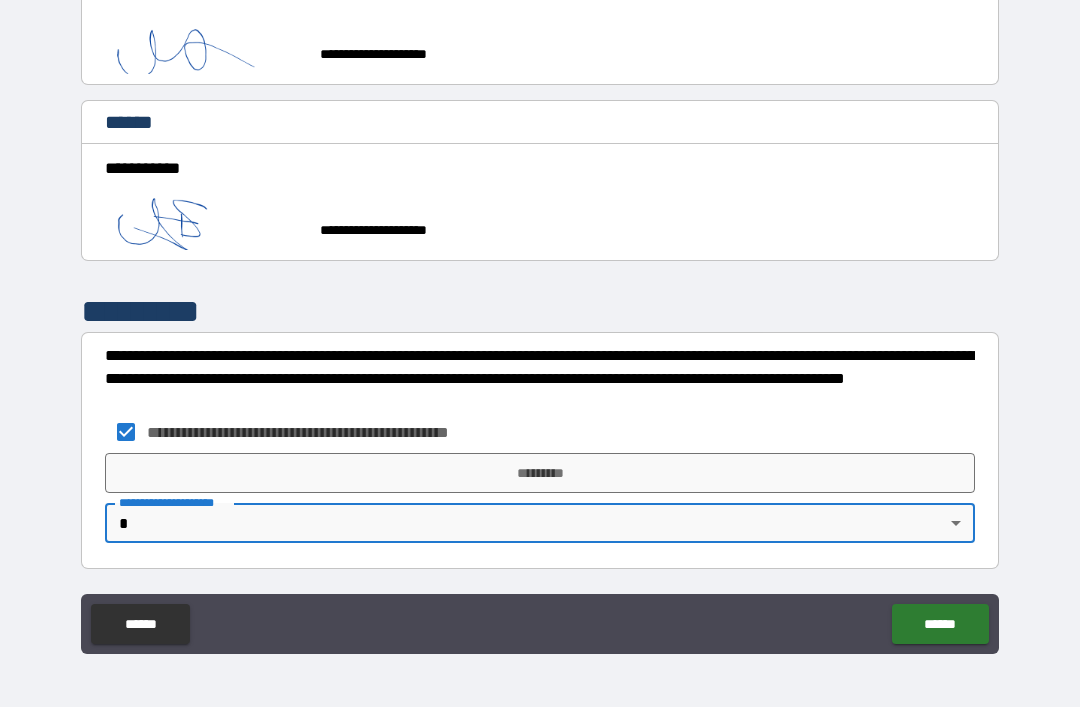 click on "**********" at bounding box center (540, 281) 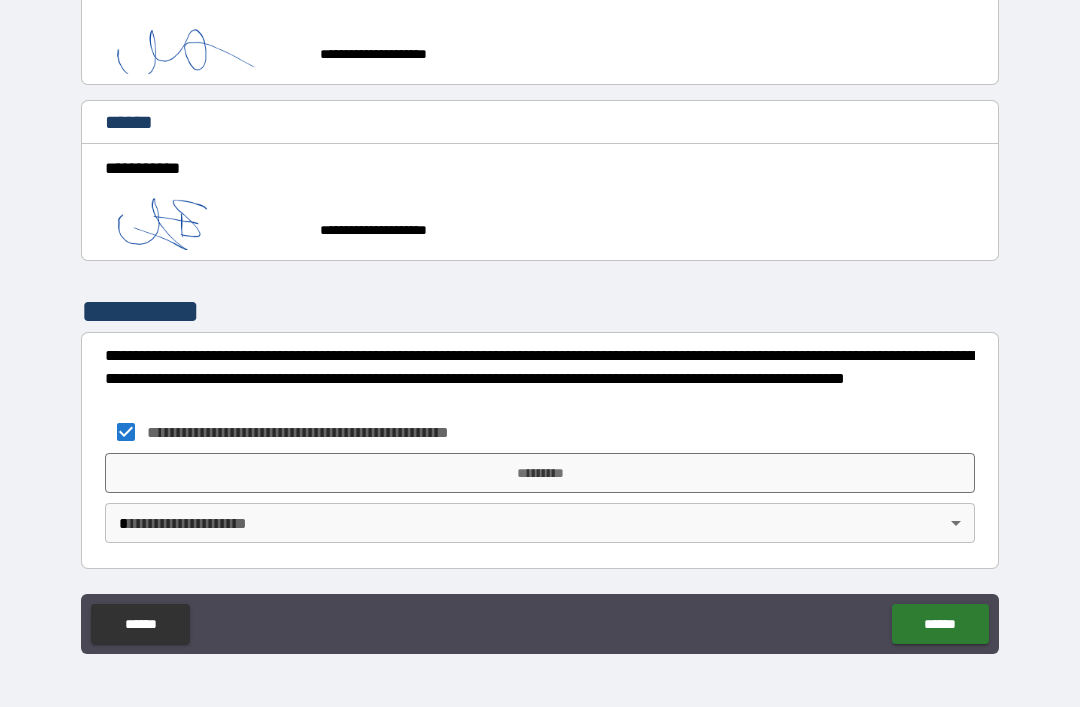 click on "**********" at bounding box center (540, 321) 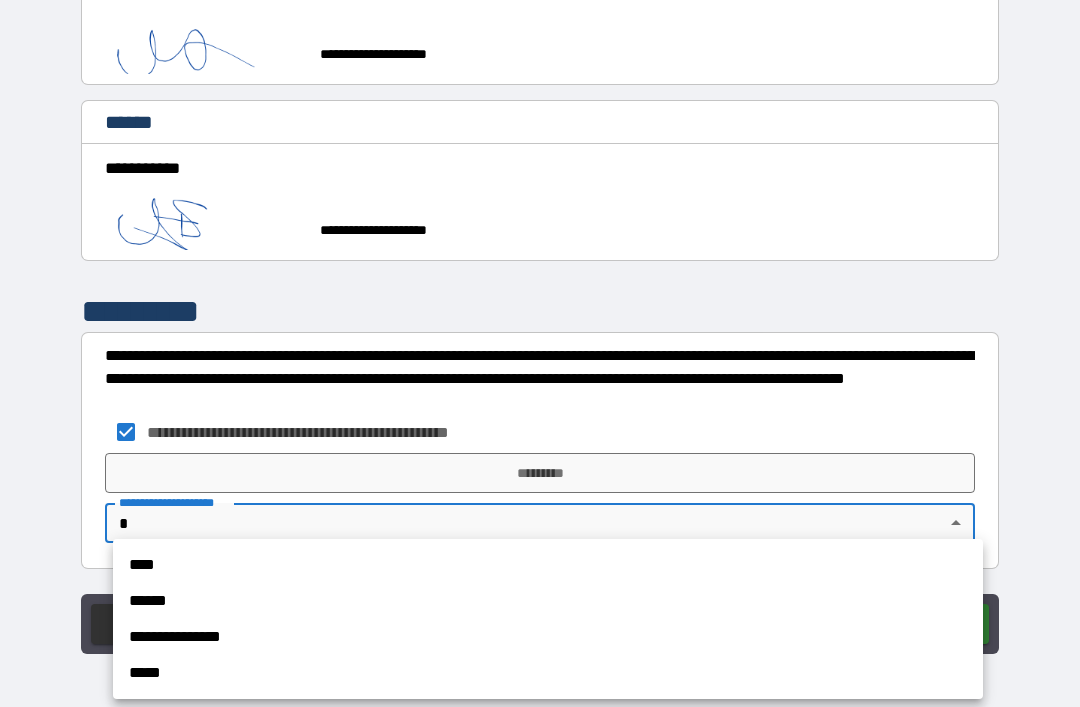 click on "****" at bounding box center (548, 565) 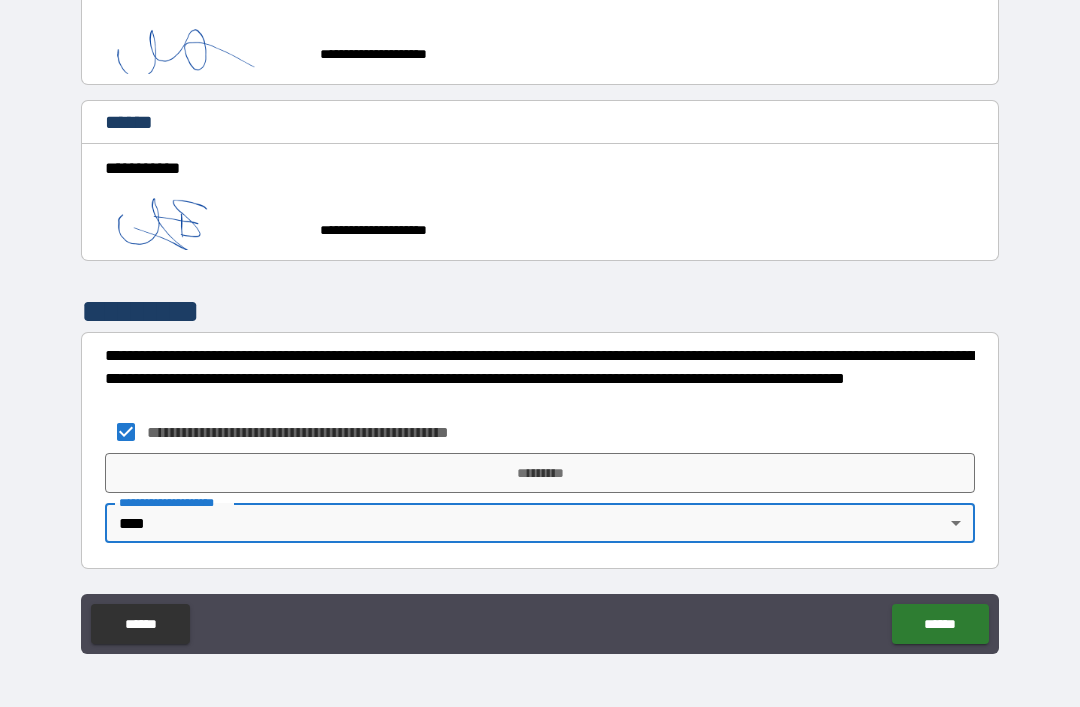 type on "*" 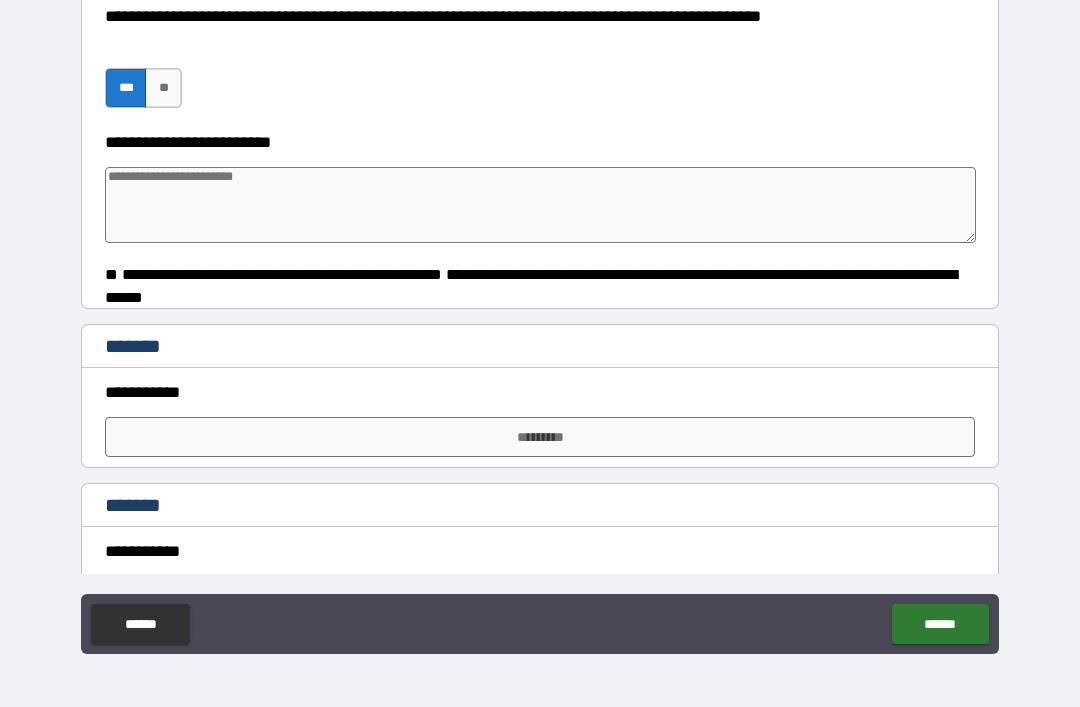 scroll, scrollTop: 3119, scrollLeft: 0, axis: vertical 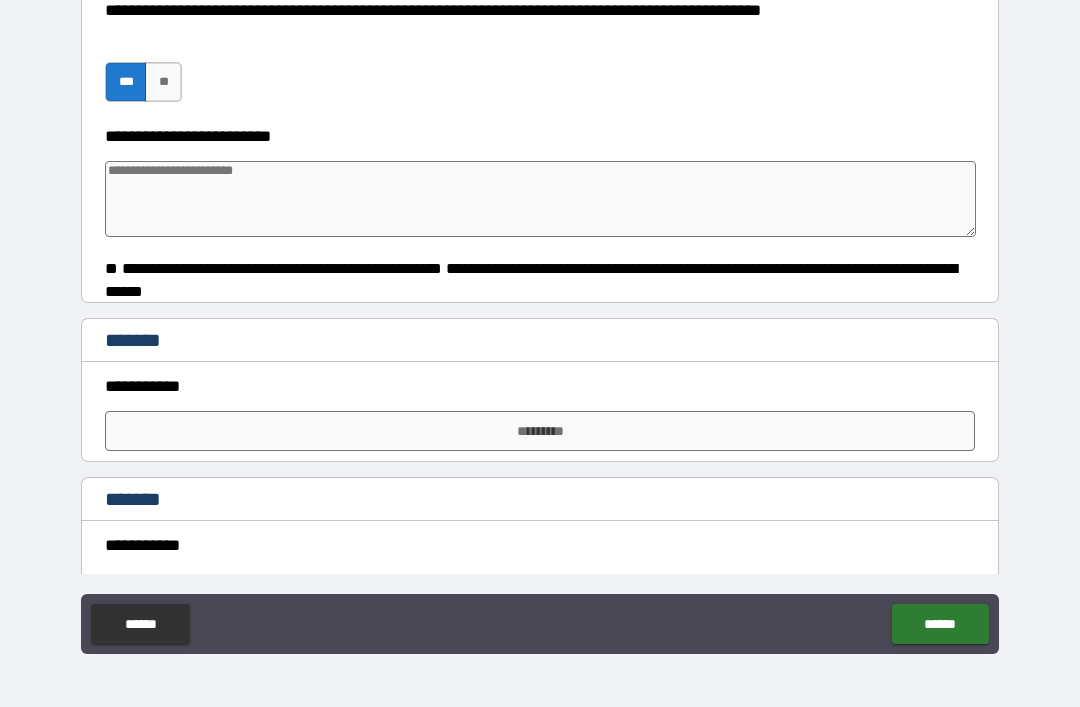 click on "*********" at bounding box center (540, 431) 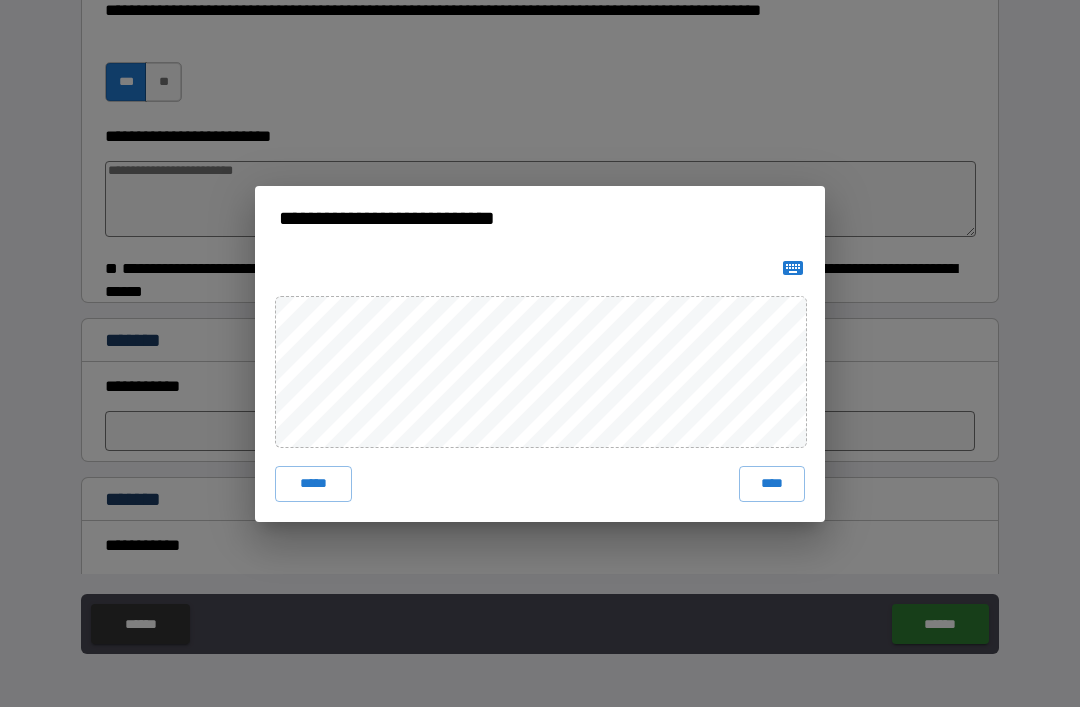 click on "****" at bounding box center (772, 484) 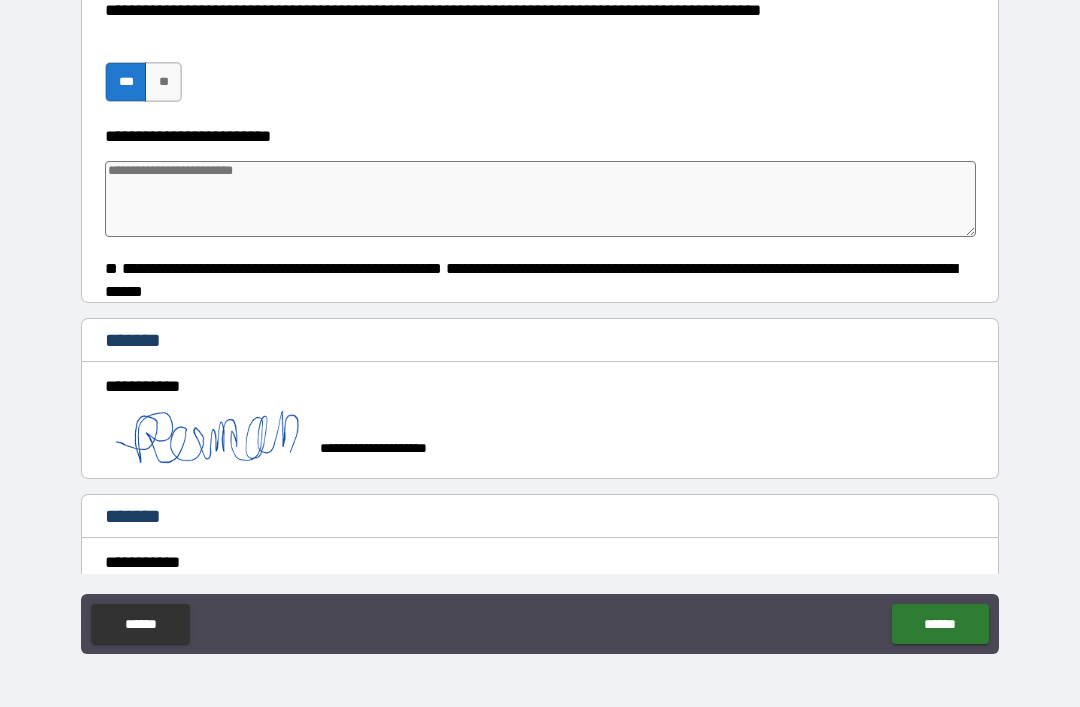 type on "*" 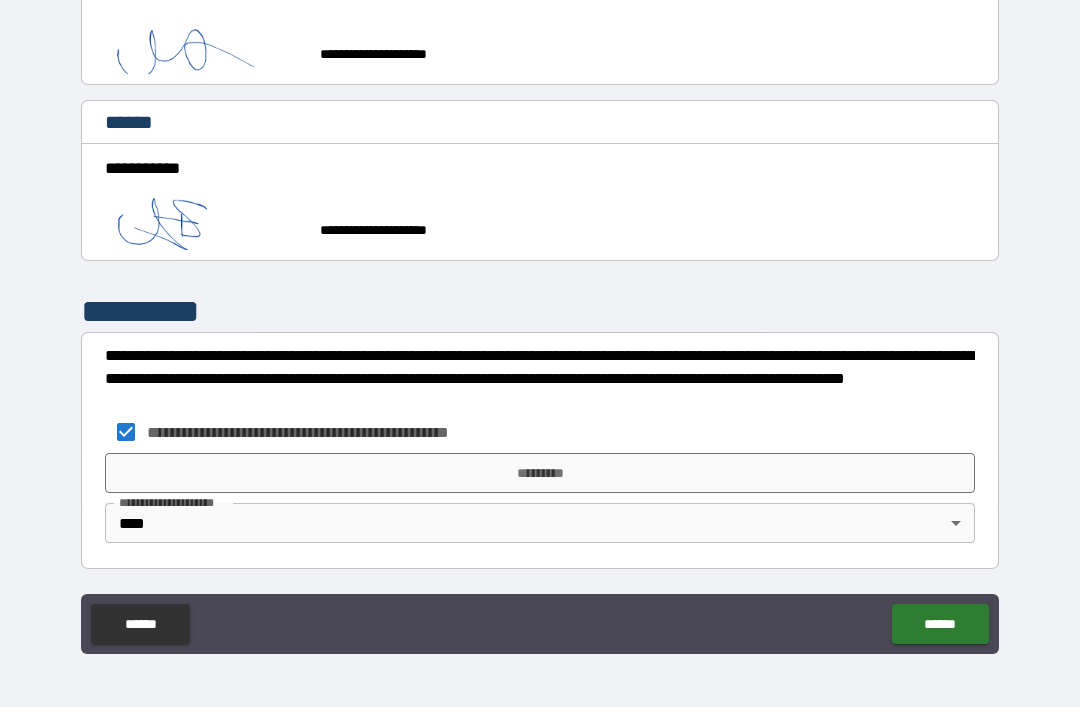 scroll, scrollTop: 3689, scrollLeft: 0, axis: vertical 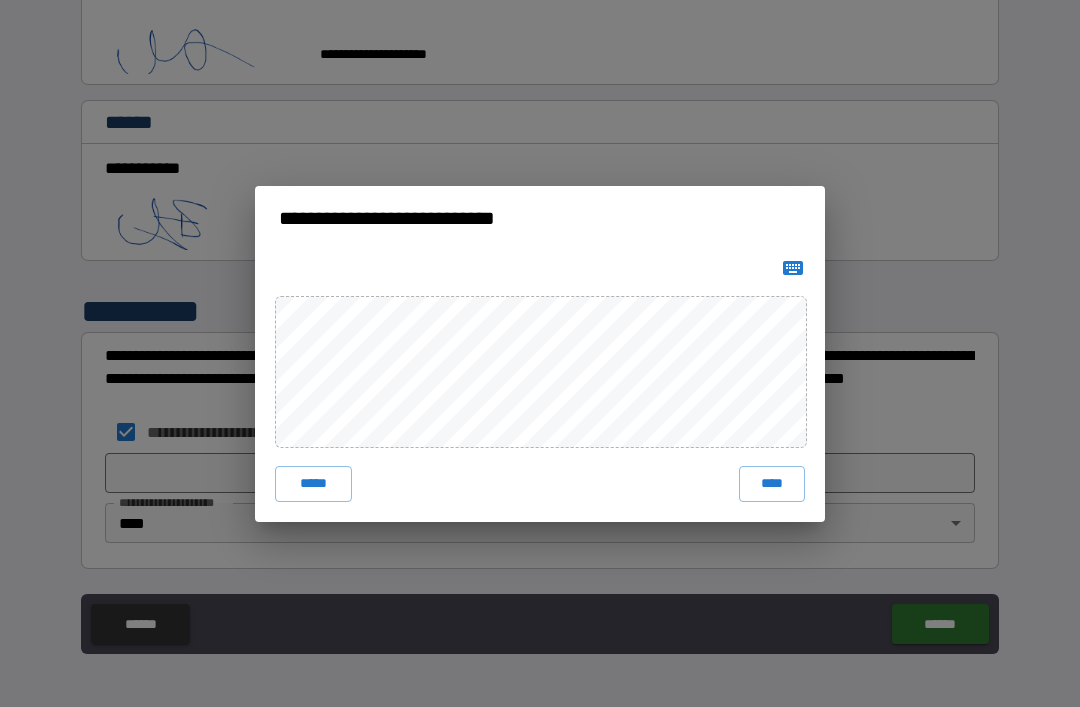 click on "****" at bounding box center (772, 484) 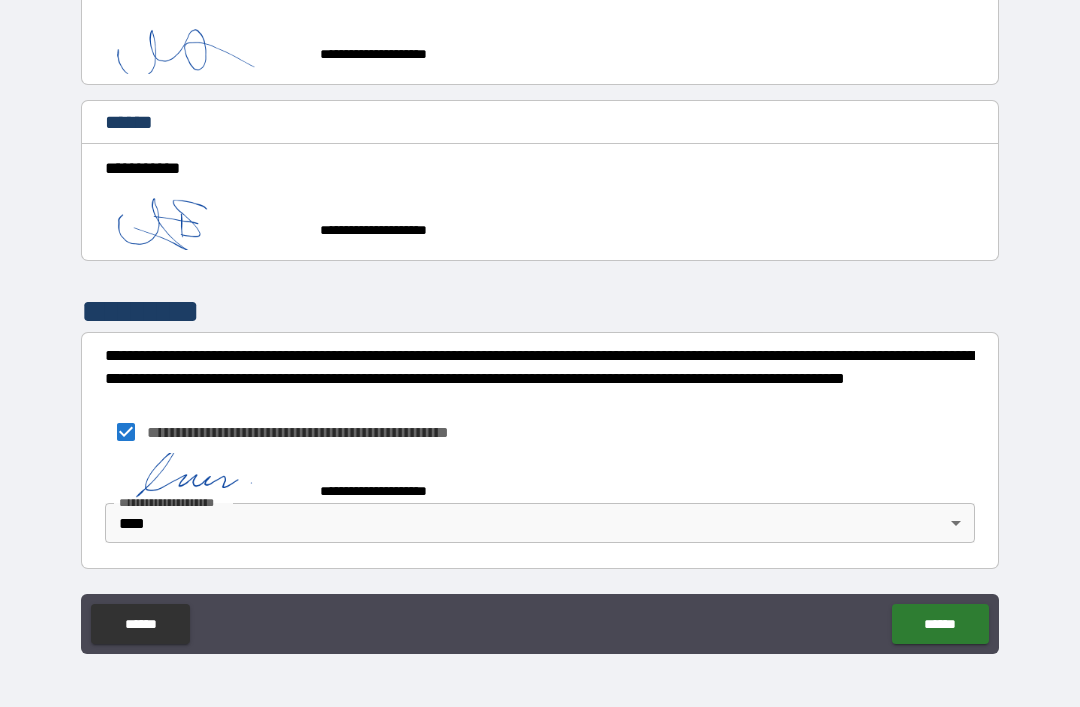 scroll, scrollTop: 3679, scrollLeft: 0, axis: vertical 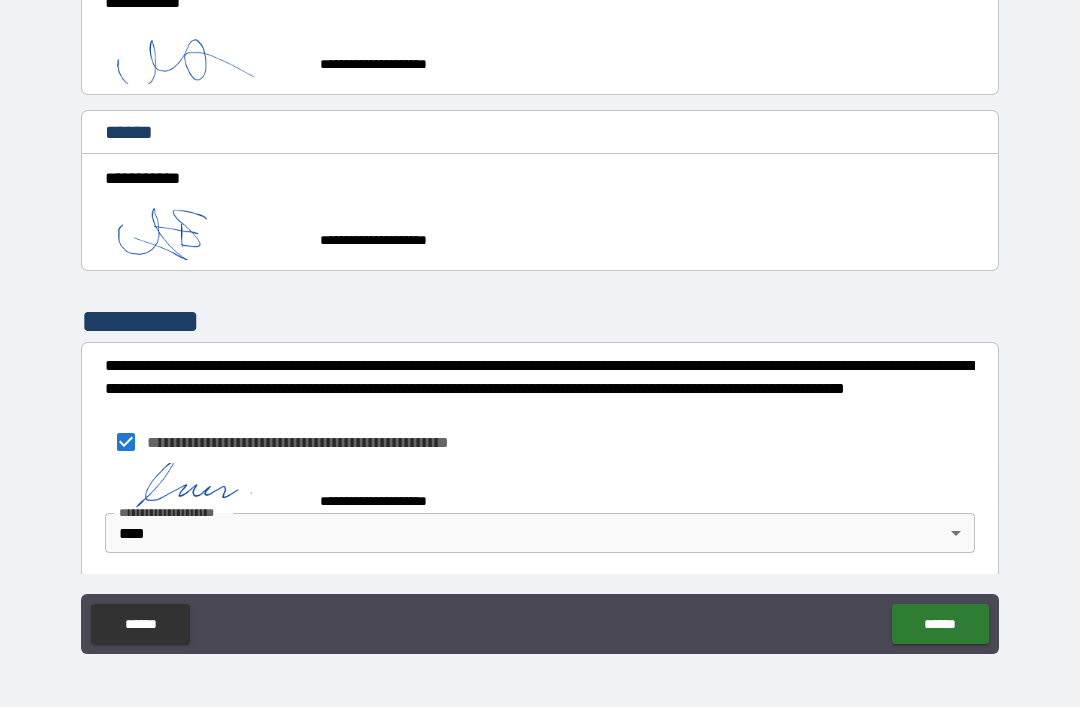 type on "*" 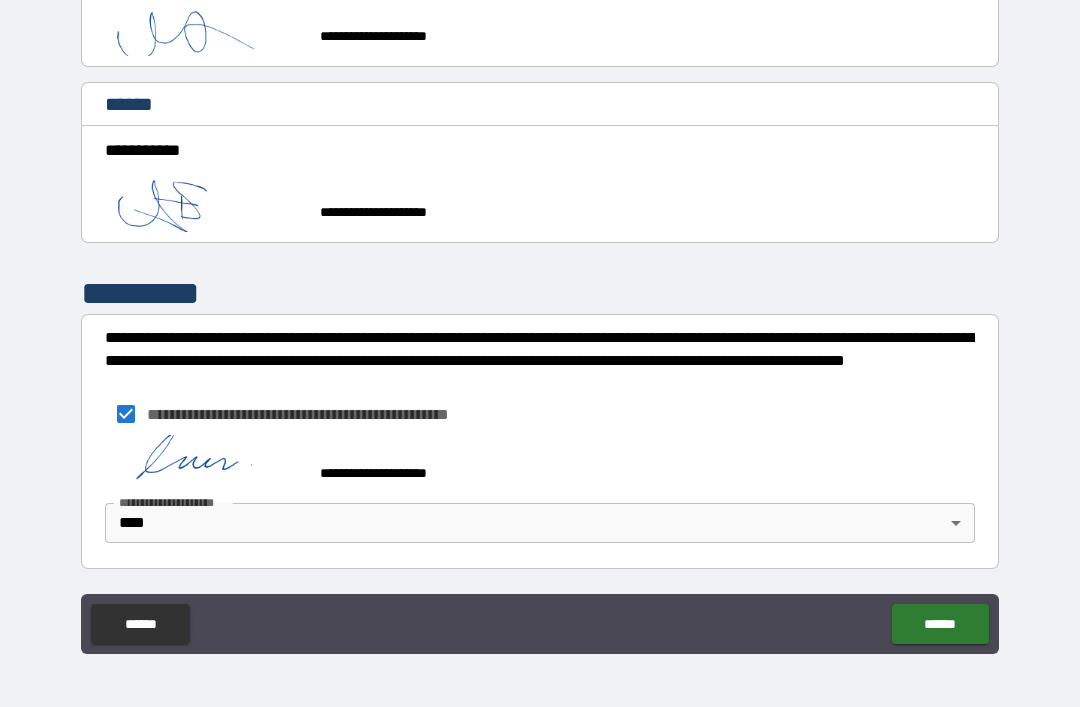 scroll, scrollTop: 0, scrollLeft: 0, axis: both 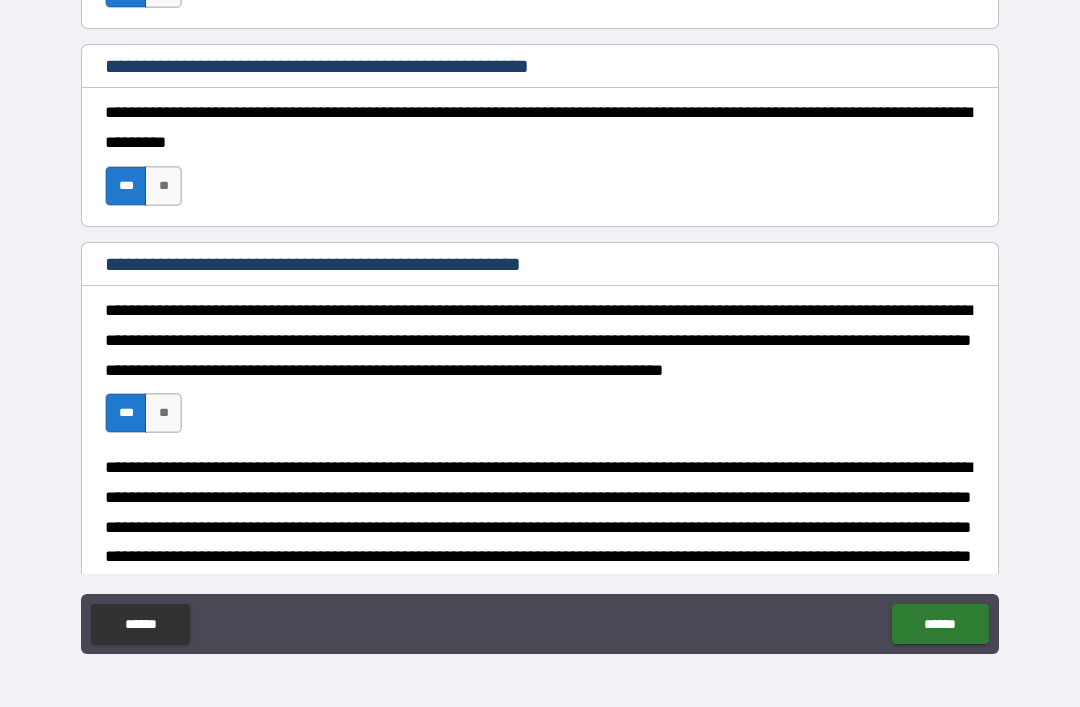 click on "******" at bounding box center [940, 624] 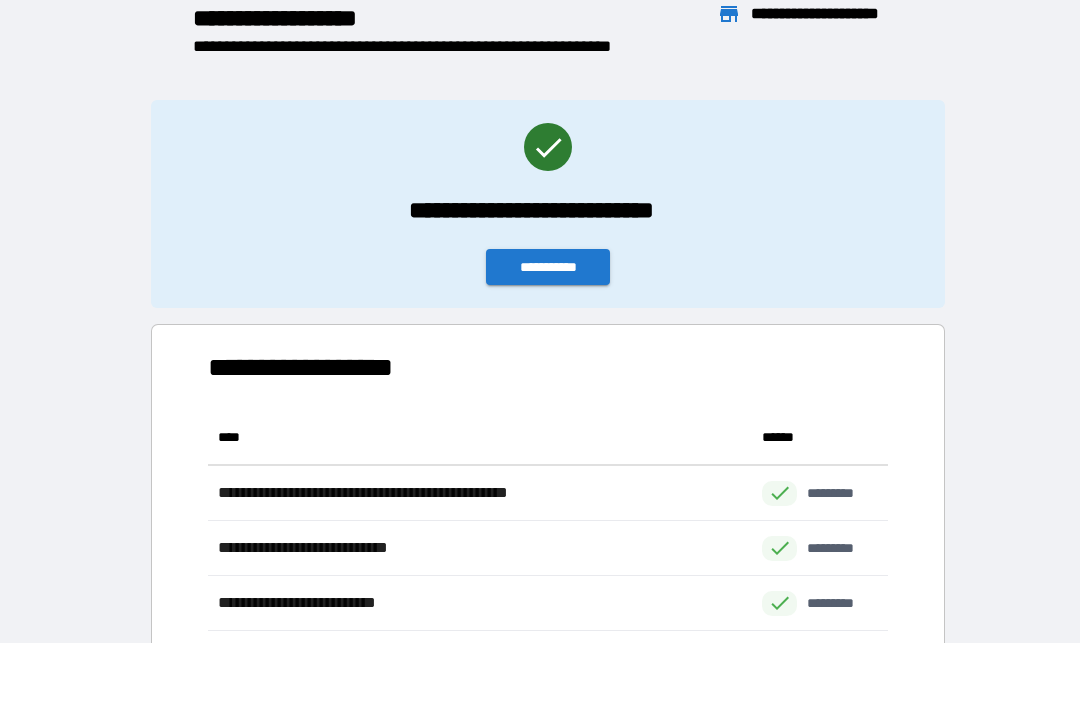 scroll, scrollTop: 1, scrollLeft: 1, axis: both 